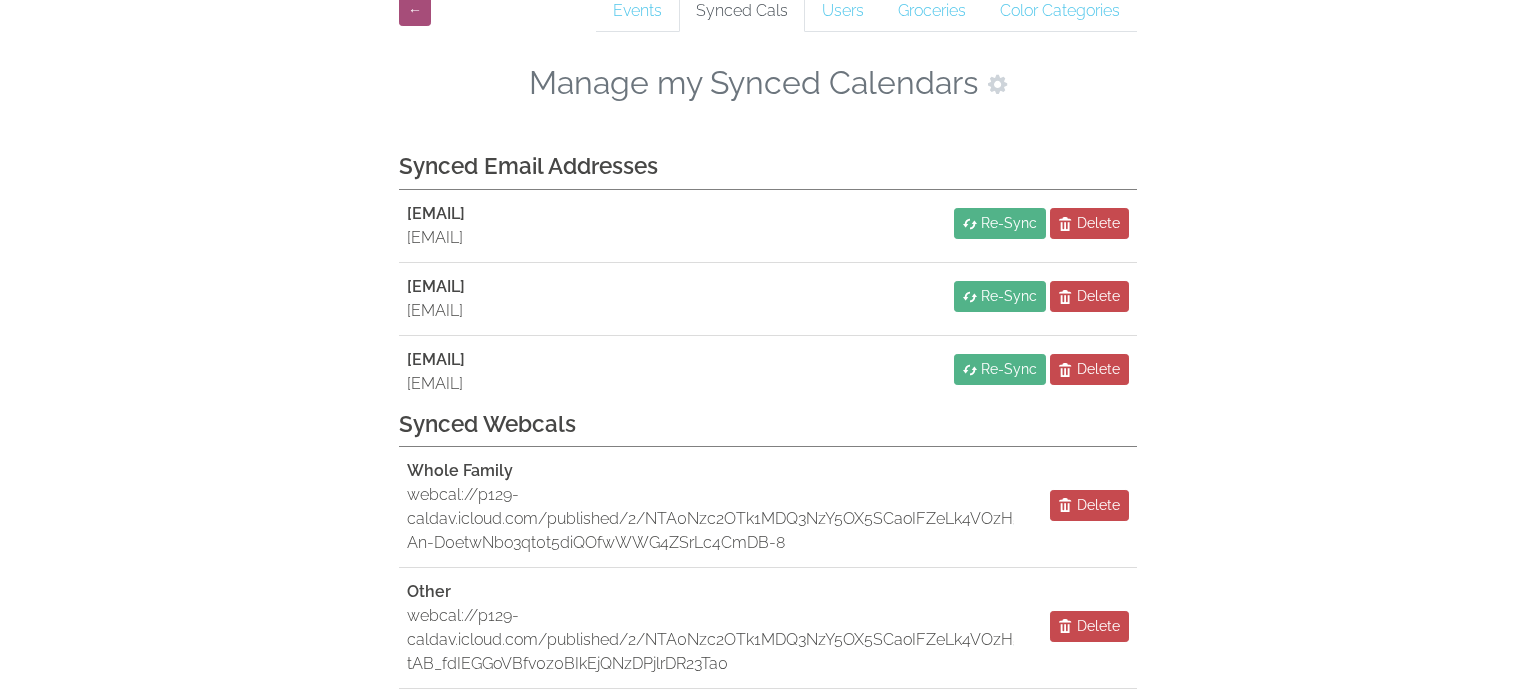 scroll, scrollTop: 97, scrollLeft: 0, axis: vertical 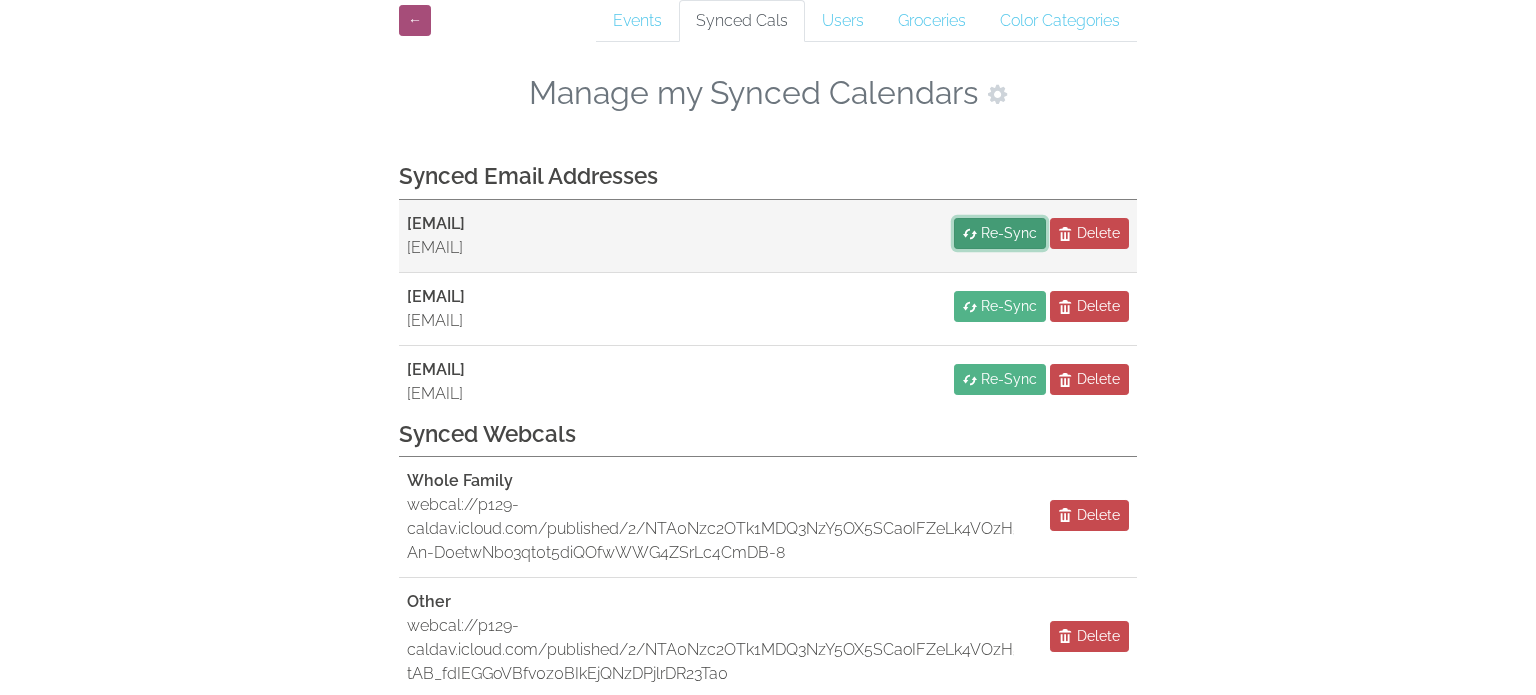 click on "Re-Sync" at bounding box center [1009, 233] 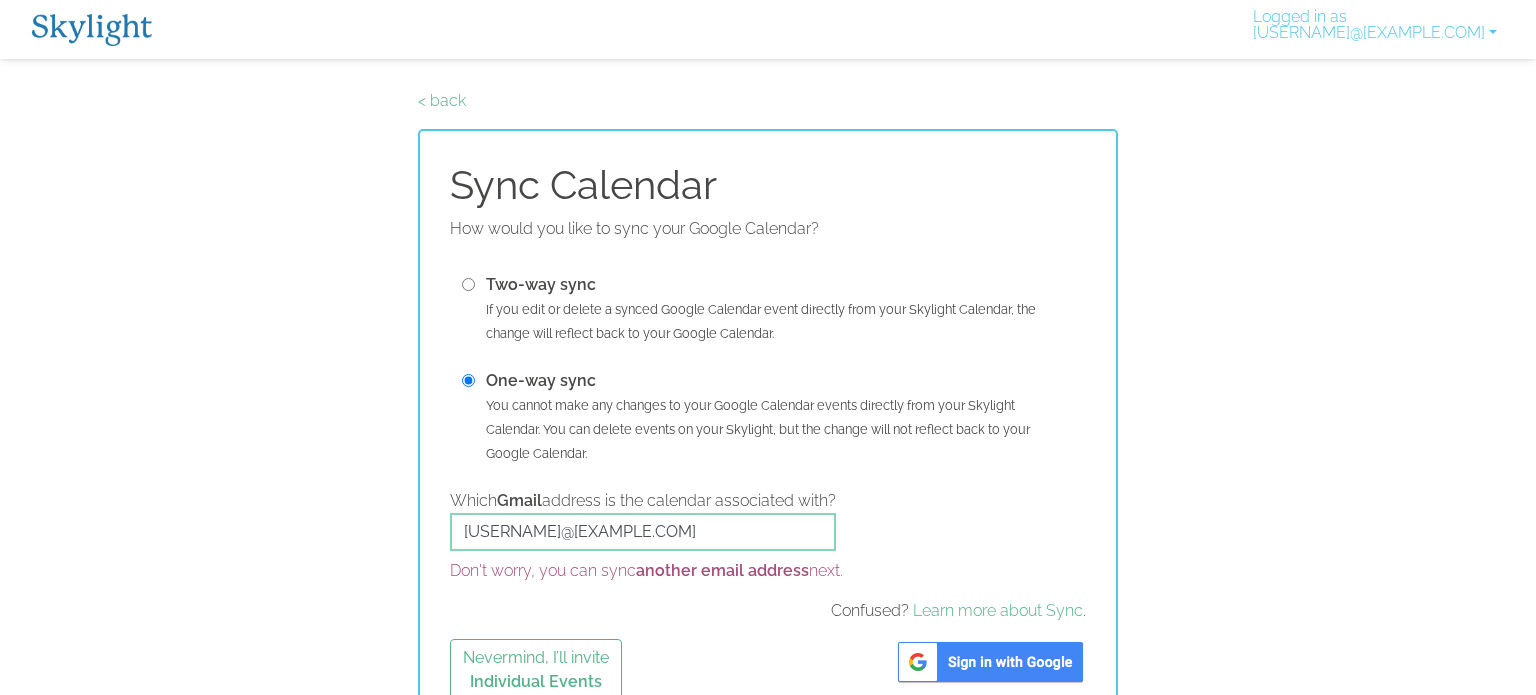 scroll, scrollTop: 0, scrollLeft: 0, axis: both 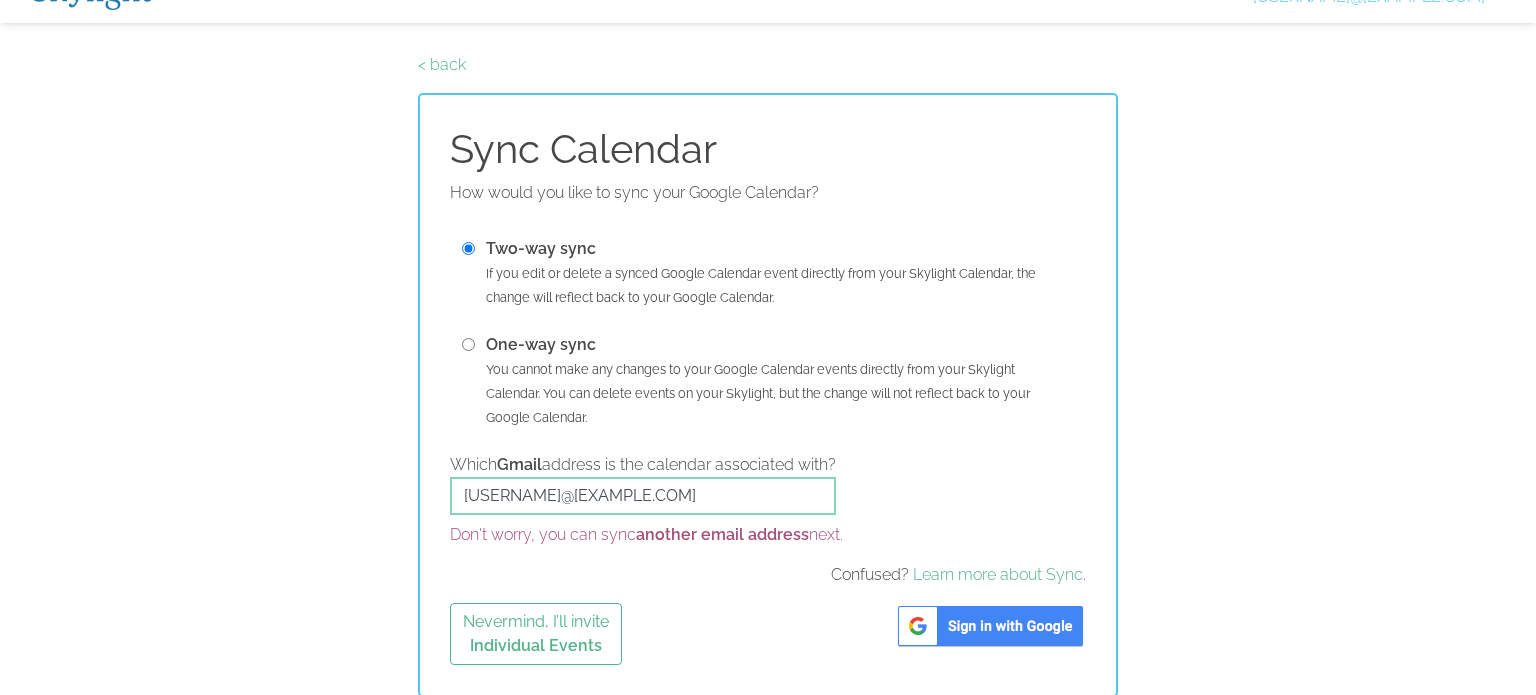 click at bounding box center [990, 626] 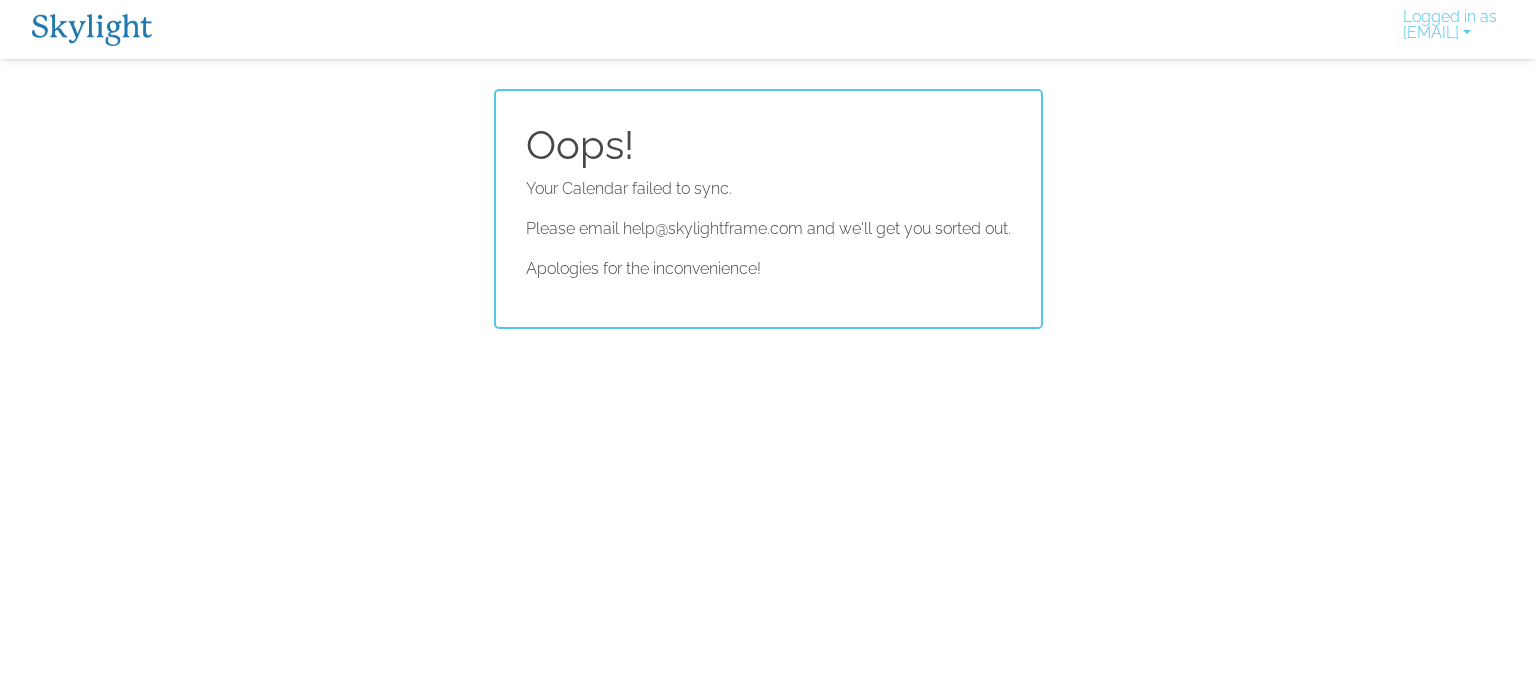 scroll, scrollTop: 0, scrollLeft: 0, axis: both 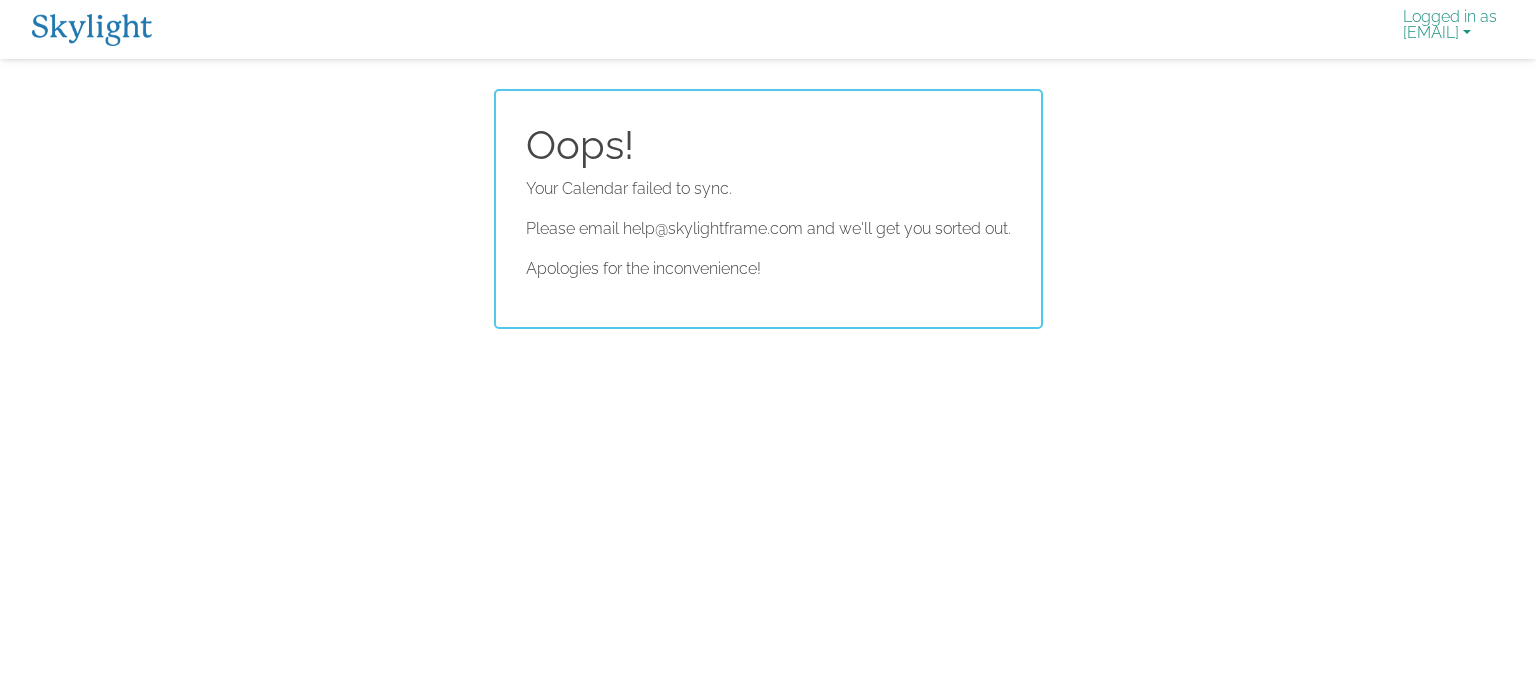 click on "Logged in as andy.mcgeagh@gmail.com" at bounding box center [1450, 29] 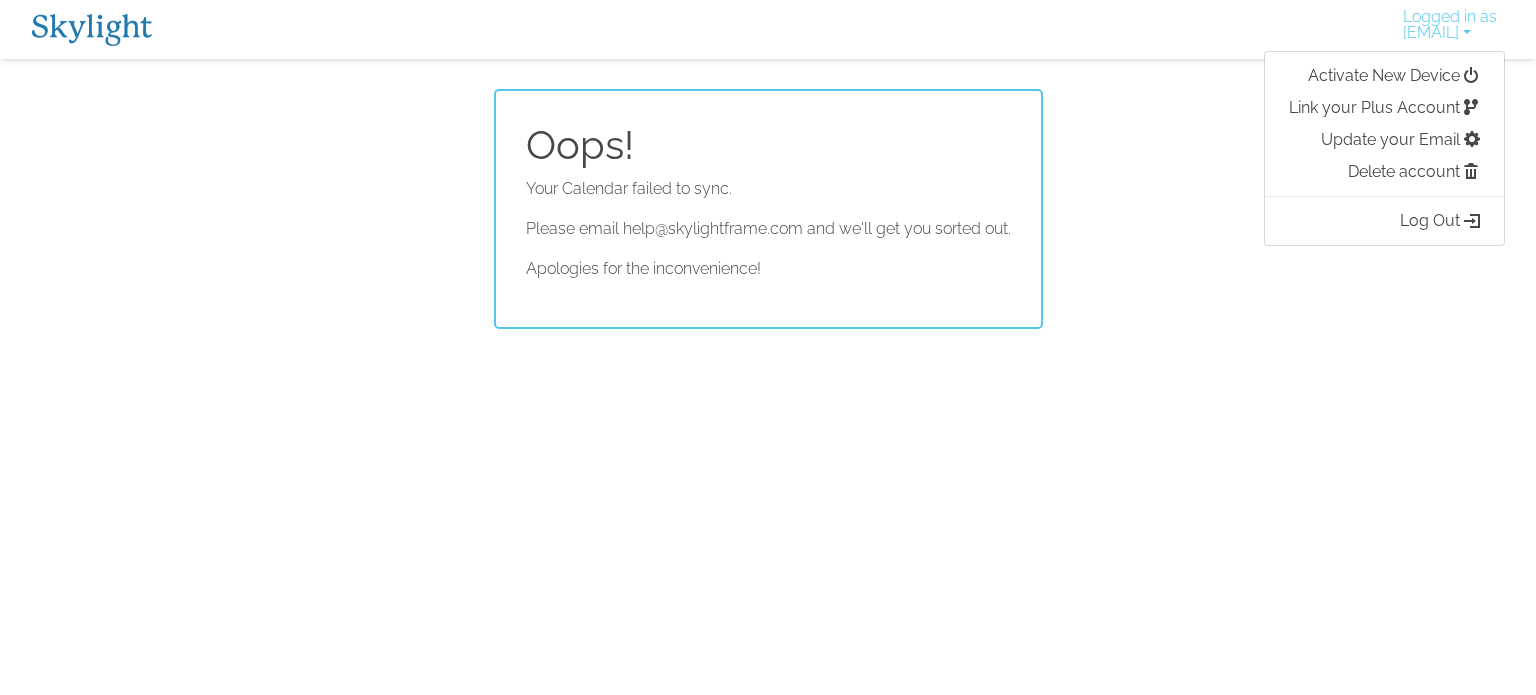 click at bounding box center (92, 30) 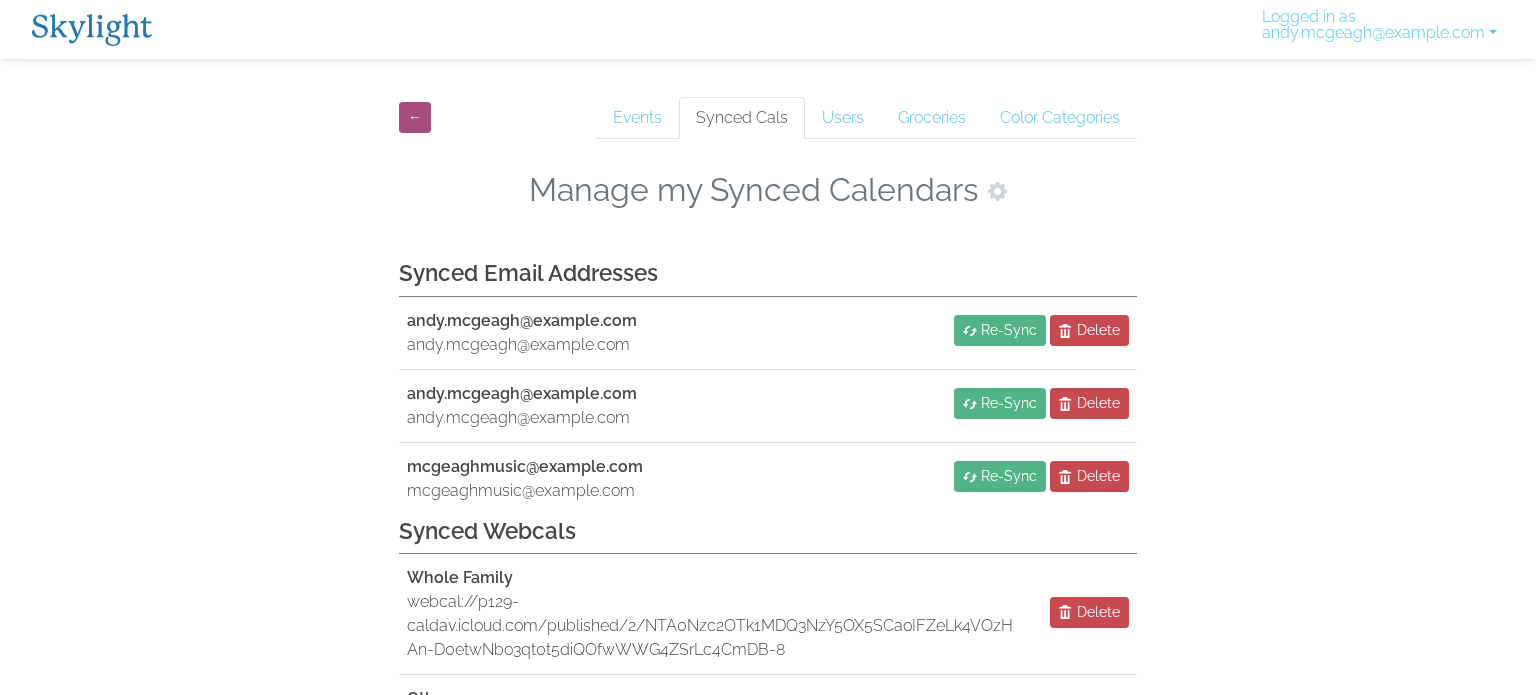 scroll, scrollTop: 0, scrollLeft: 0, axis: both 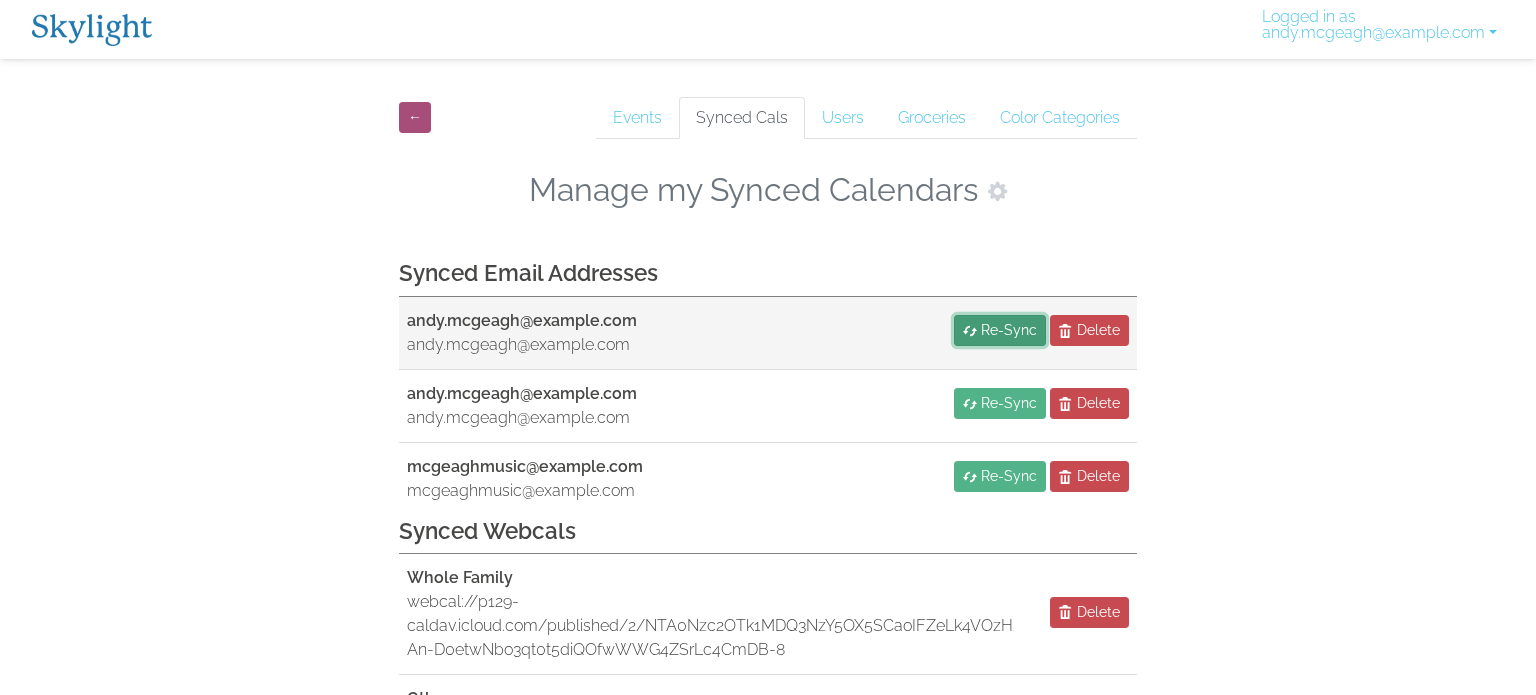 click on "Re-Sync" at bounding box center [1009, 330] 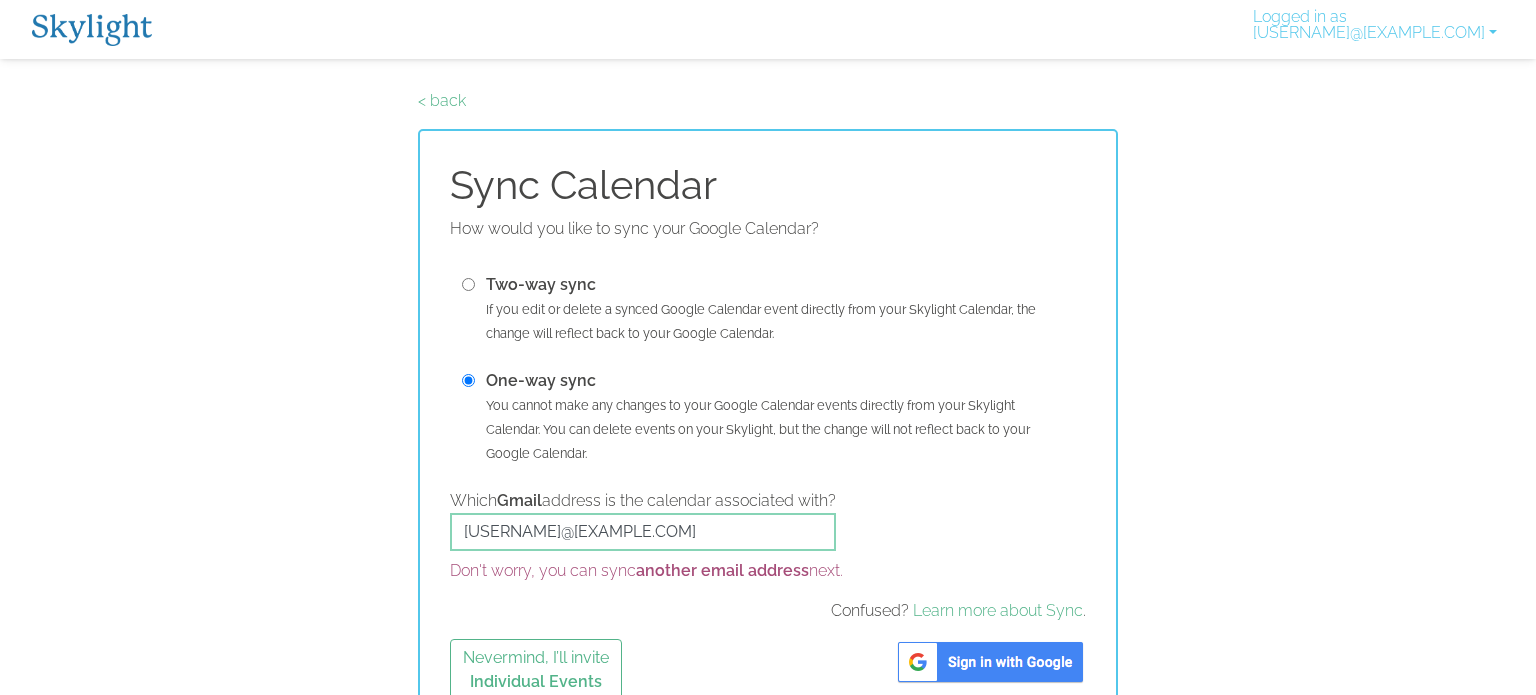 scroll, scrollTop: 0, scrollLeft: 0, axis: both 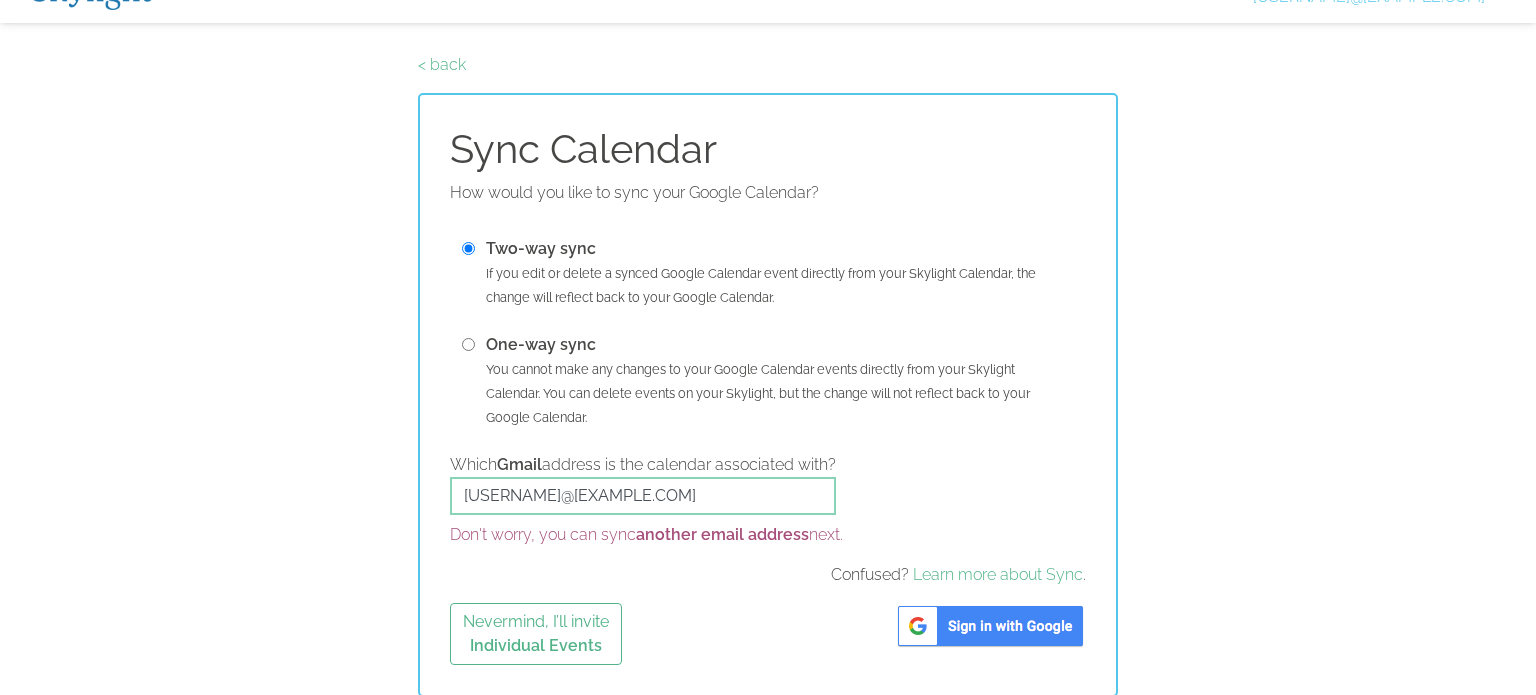 click at bounding box center [990, 626] 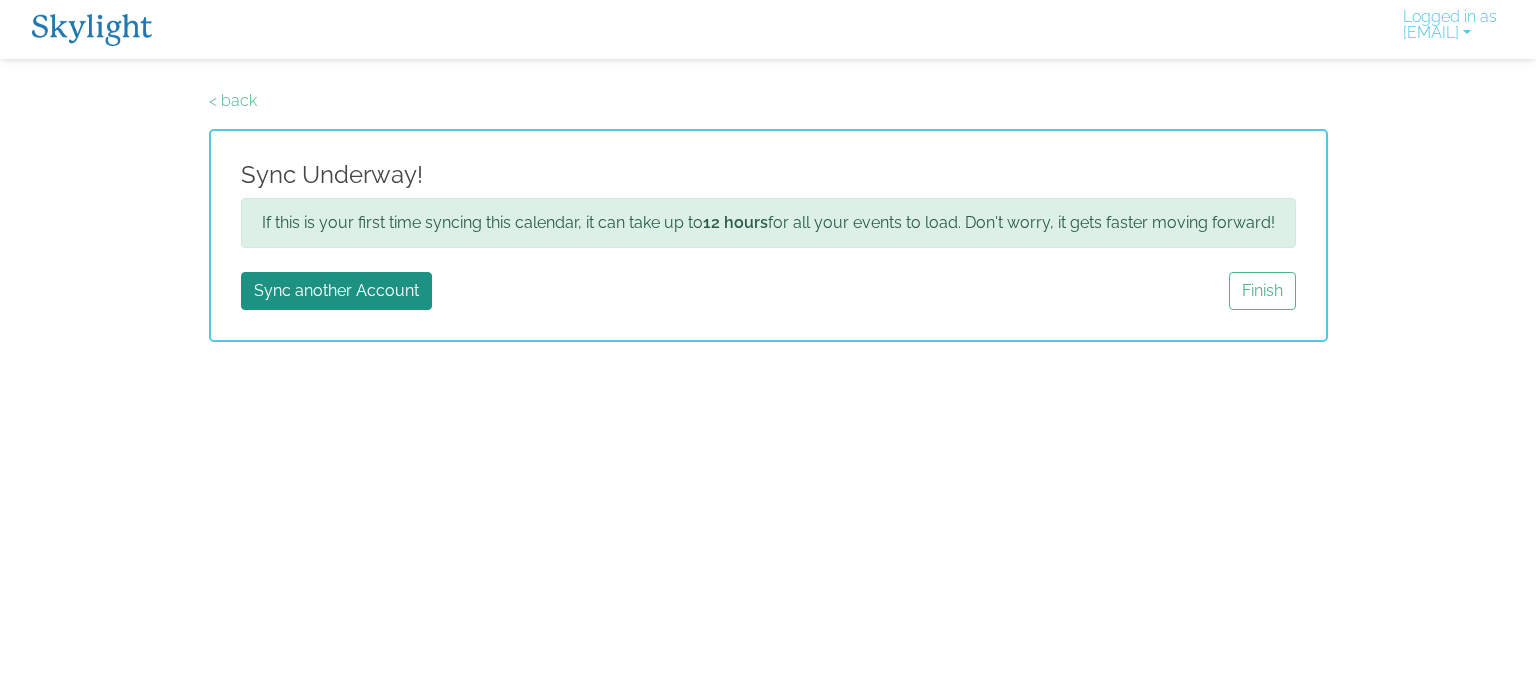 scroll, scrollTop: 0, scrollLeft: 0, axis: both 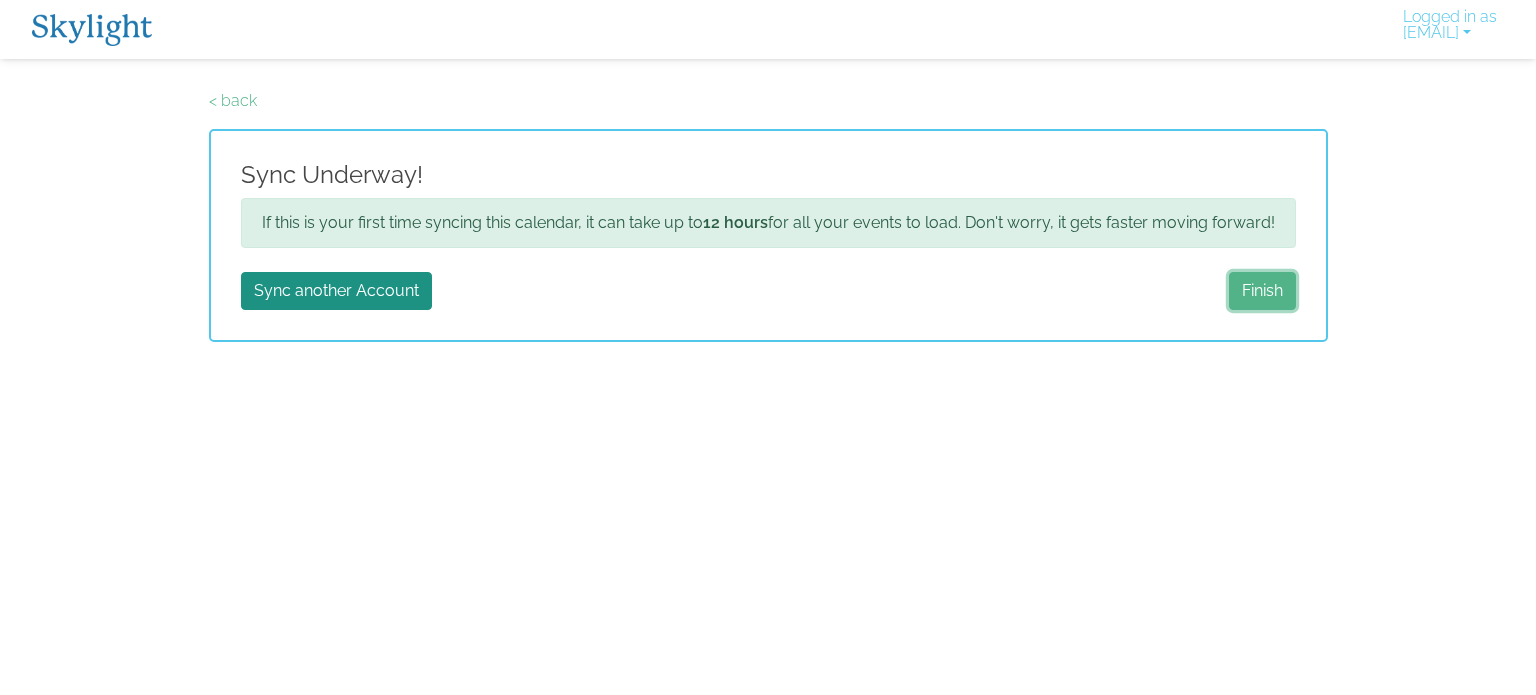 click on "Finish" at bounding box center [1262, 291] 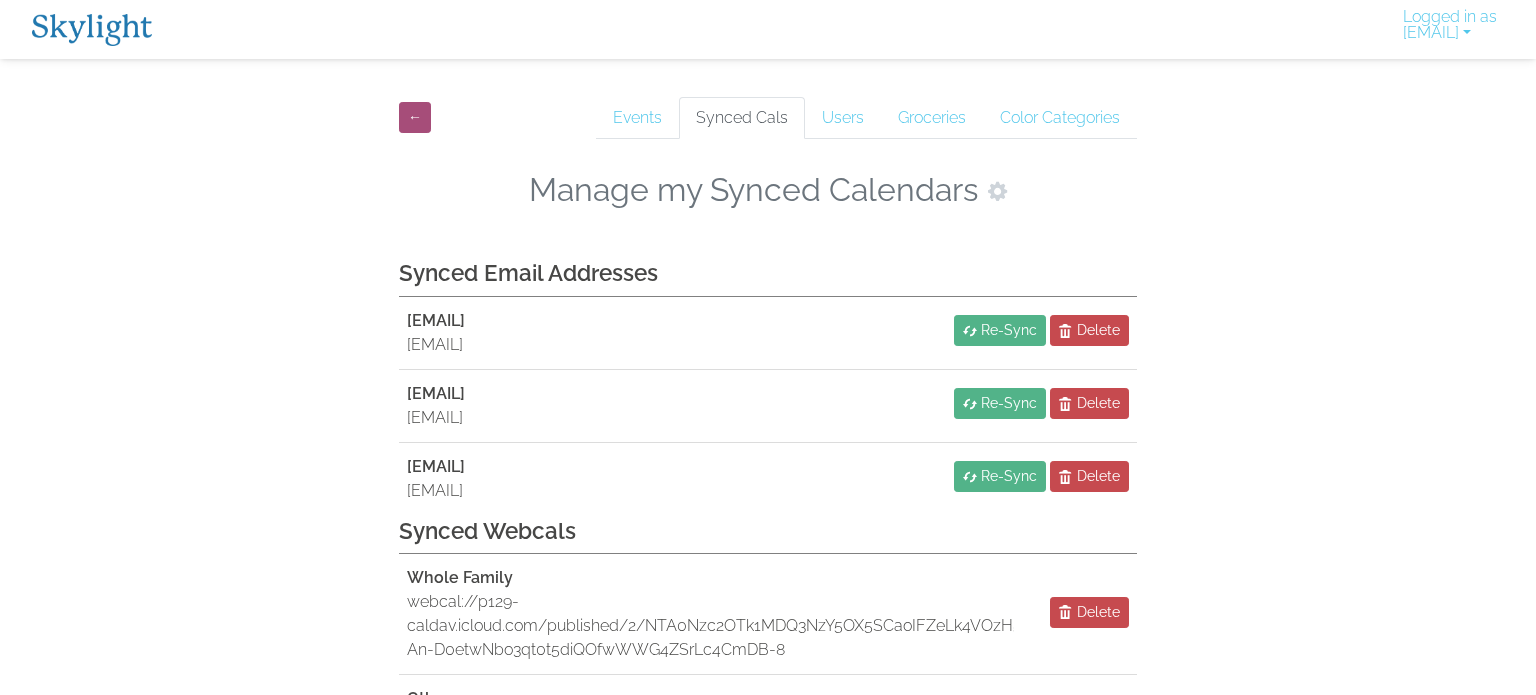 scroll, scrollTop: 0, scrollLeft: 0, axis: both 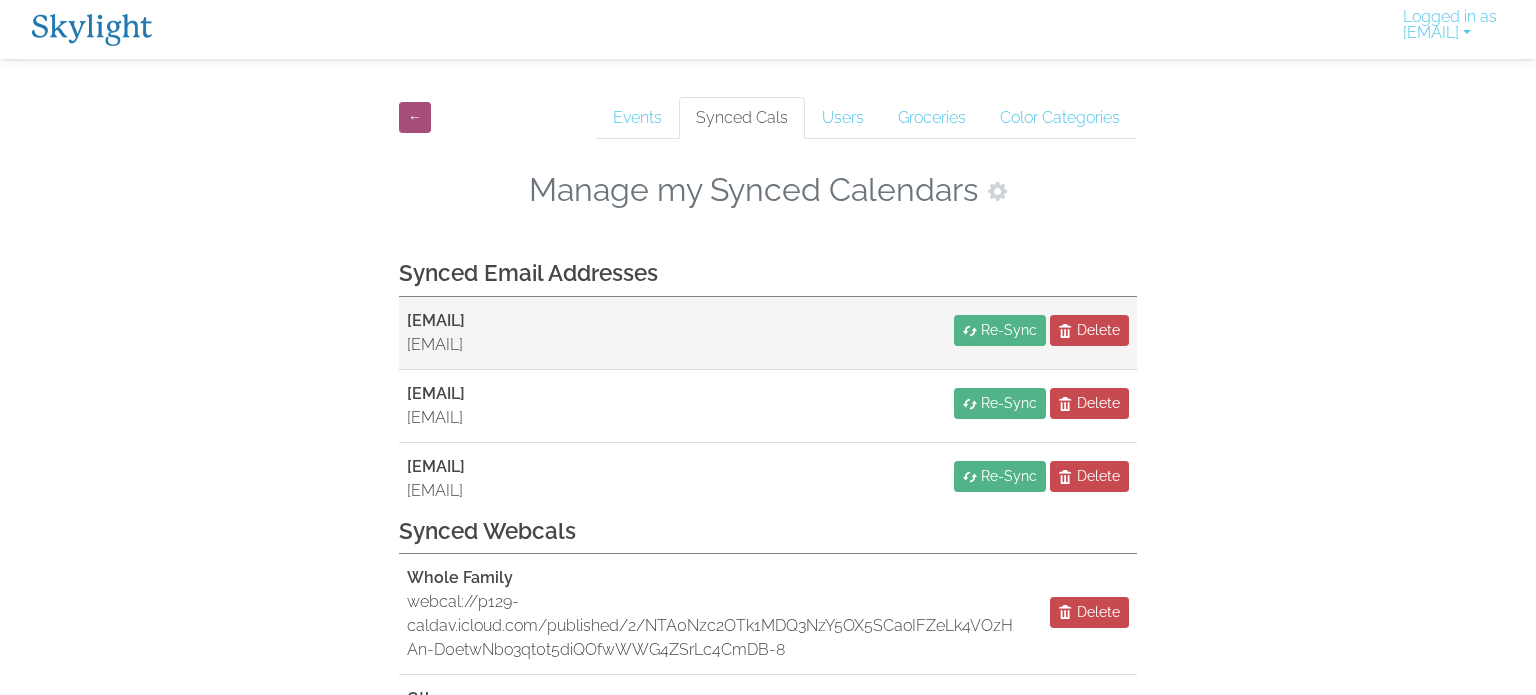 click on "andy.mcgeagh@[EXAMPLE.COM]" at bounding box center [436, 320] 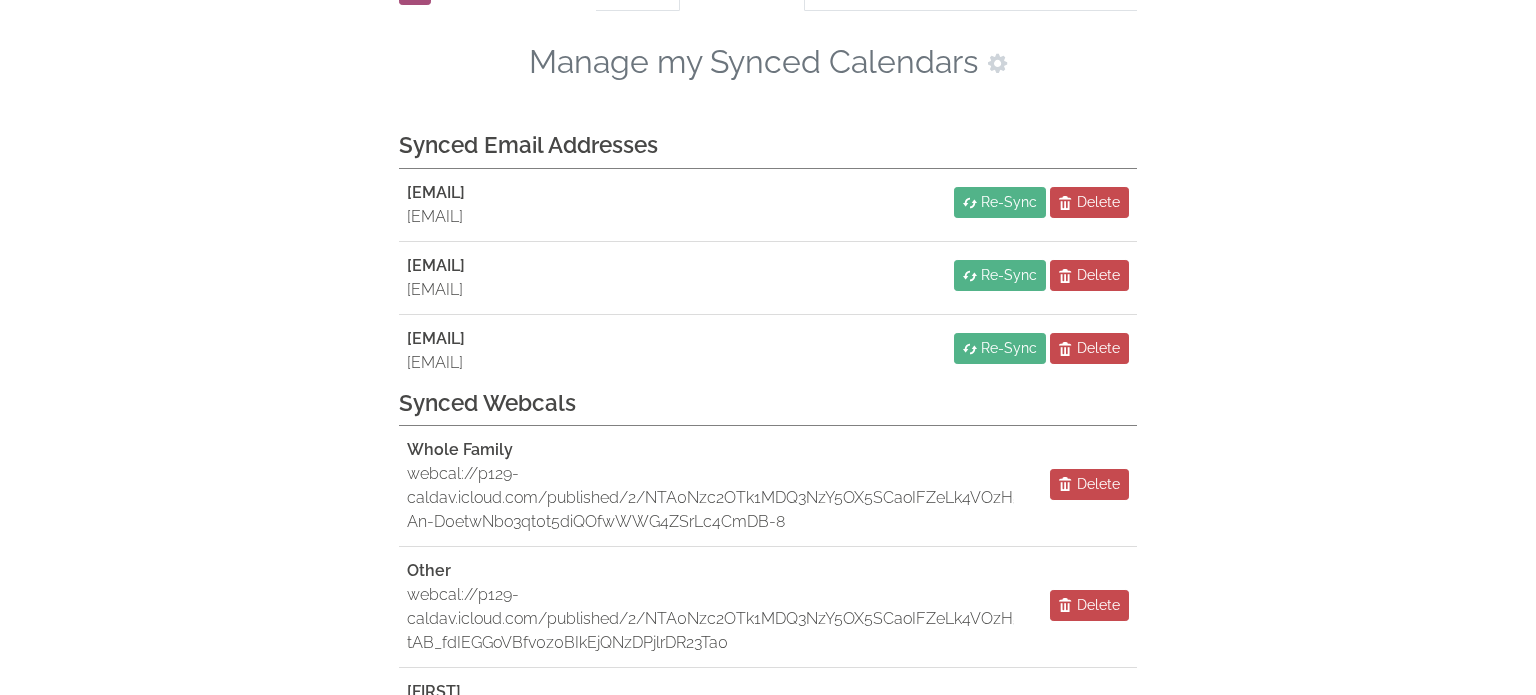scroll, scrollTop: 0, scrollLeft: 0, axis: both 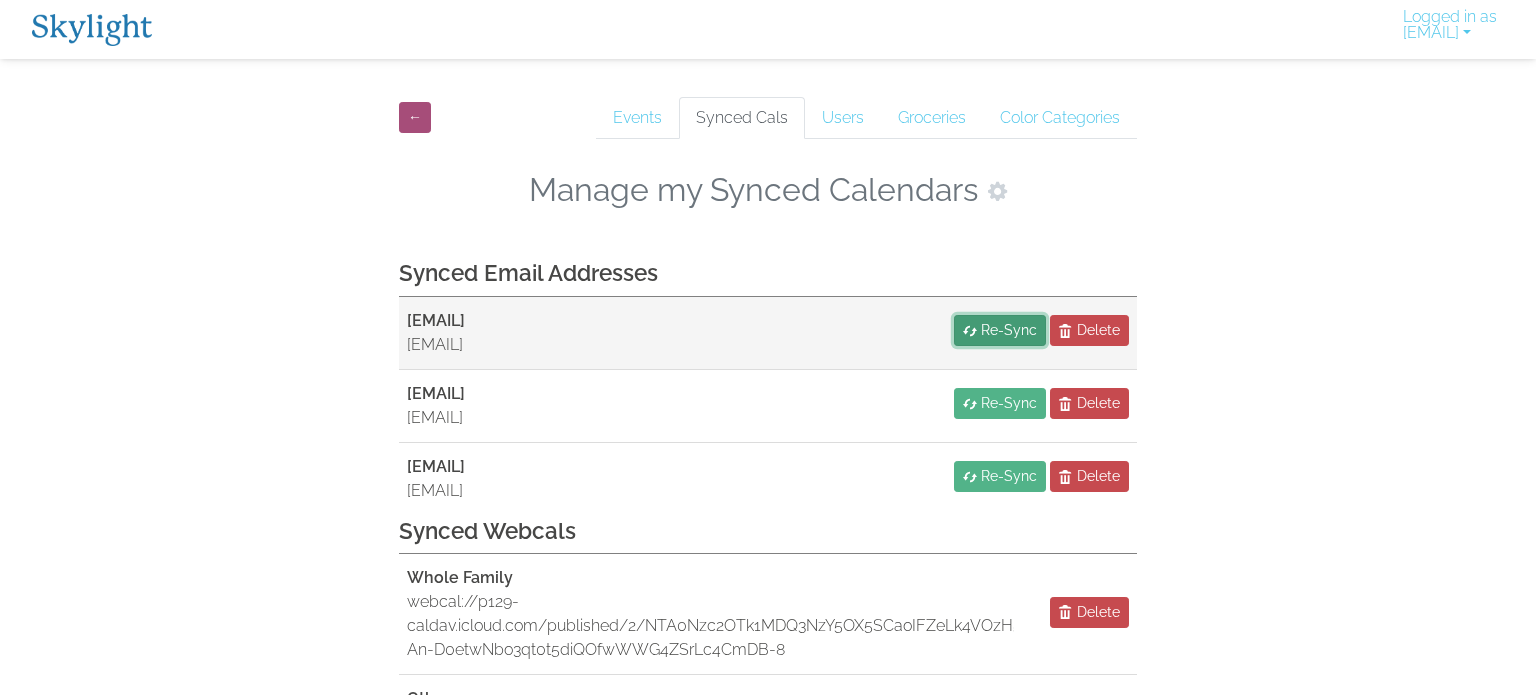 click at bounding box center [970, 331] 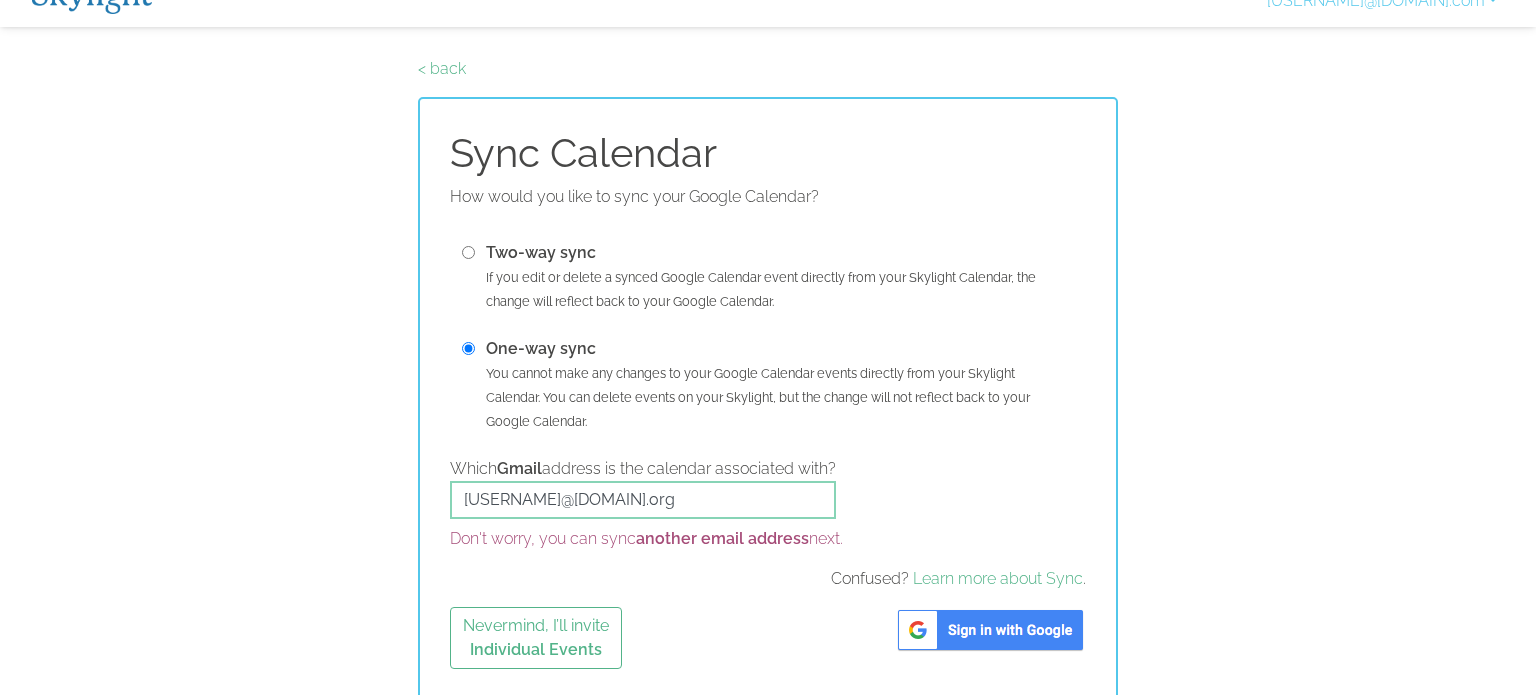 scroll, scrollTop: 36, scrollLeft: 0, axis: vertical 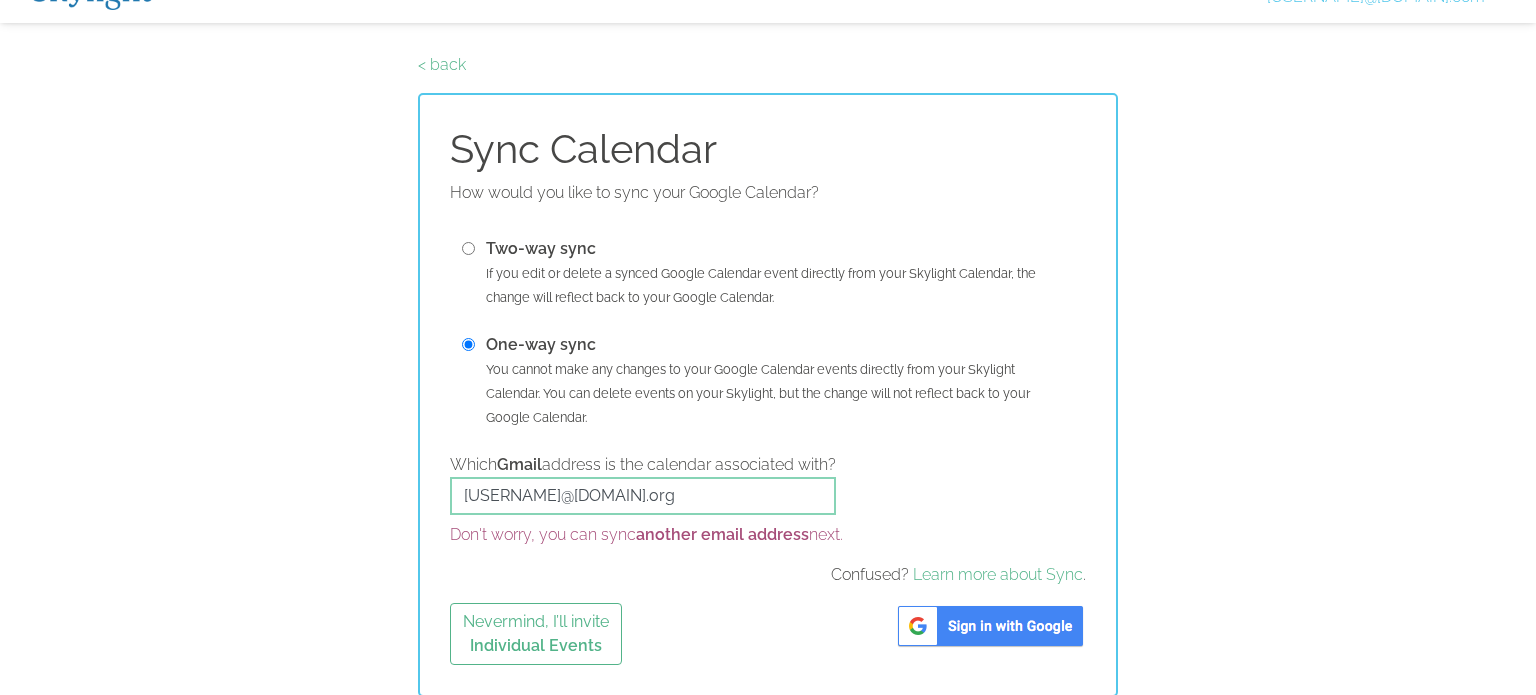 click on "Two-way sync If you edit or delete a synced Google Calendar event directly from your Skylight Calendar, the change will reflect back to your Google Calendar." at bounding box center (768, 273) 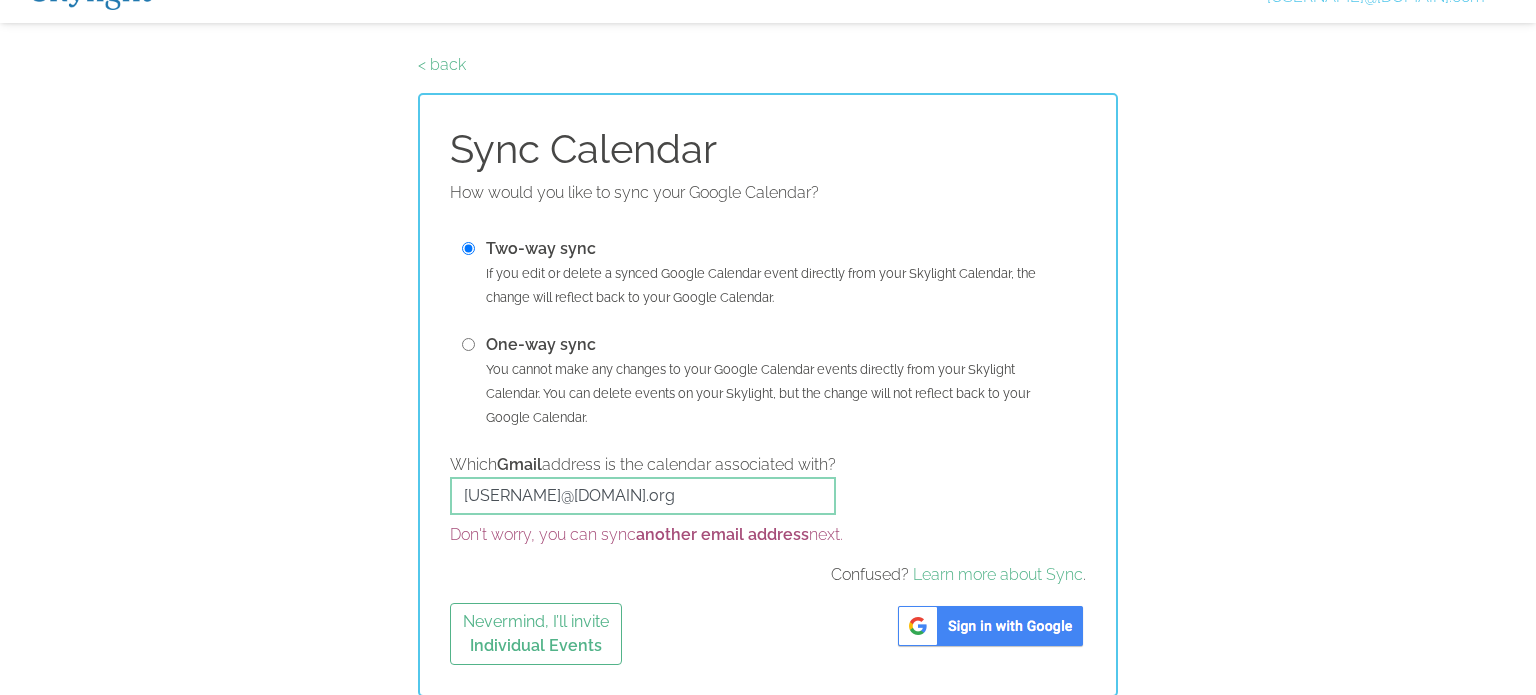 click at bounding box center (990, 626) 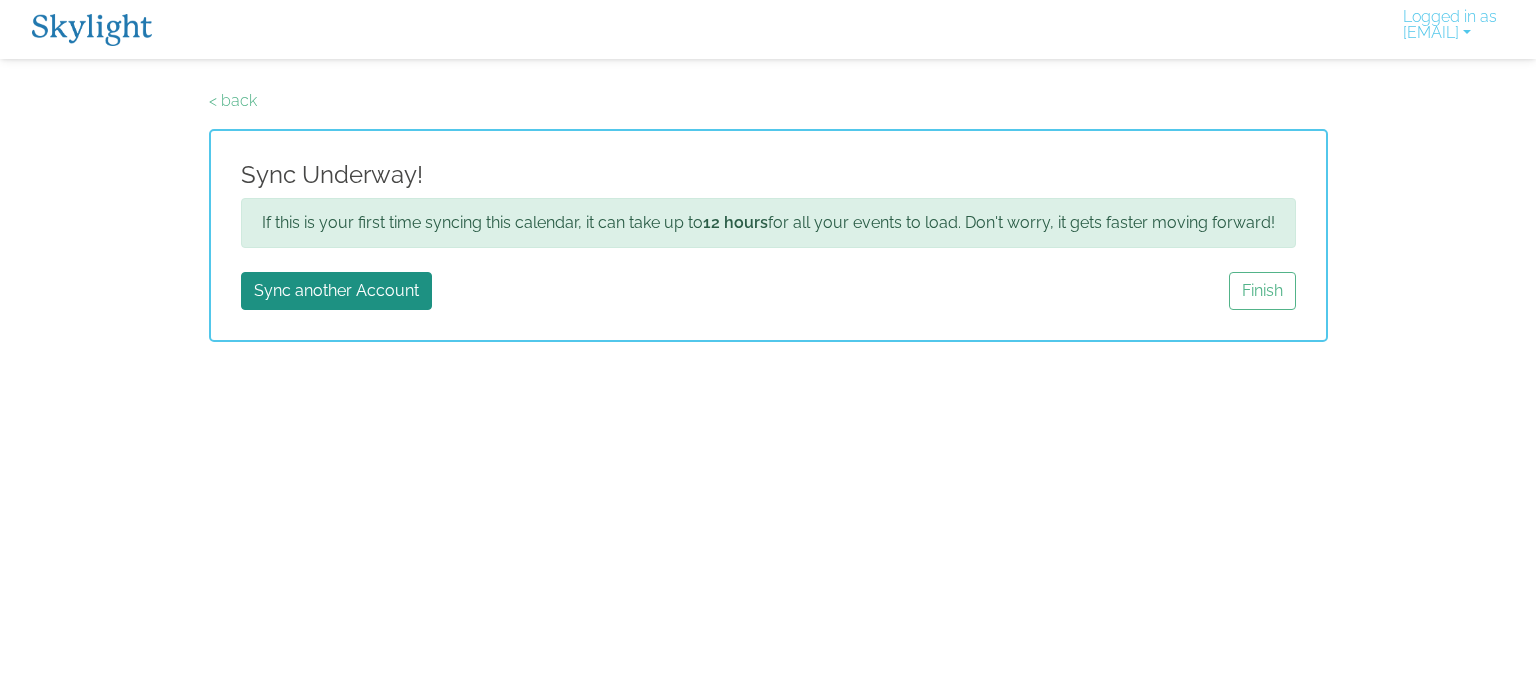 scroll, scrollTop: 0, scrollLeft: 0, axis: both 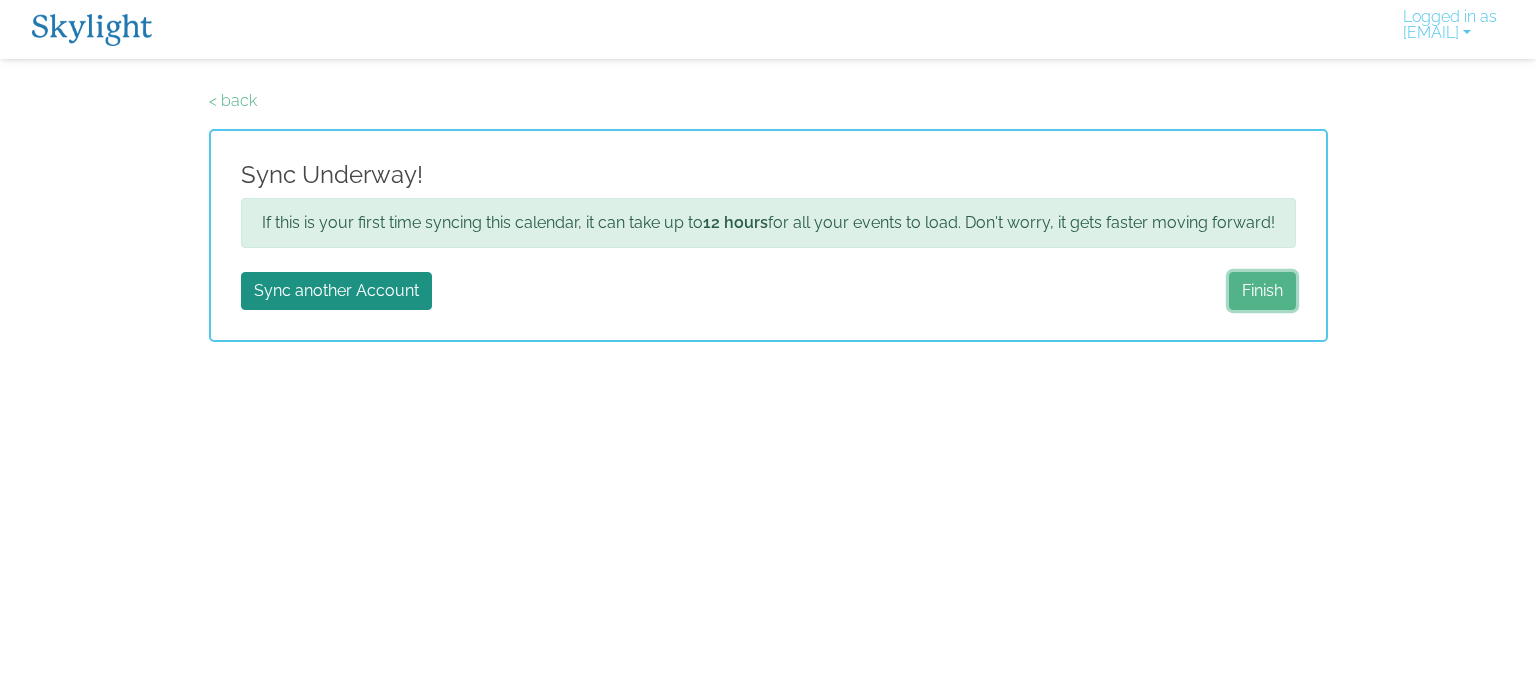 click on "Finish" at bounding box center [1262, 291] 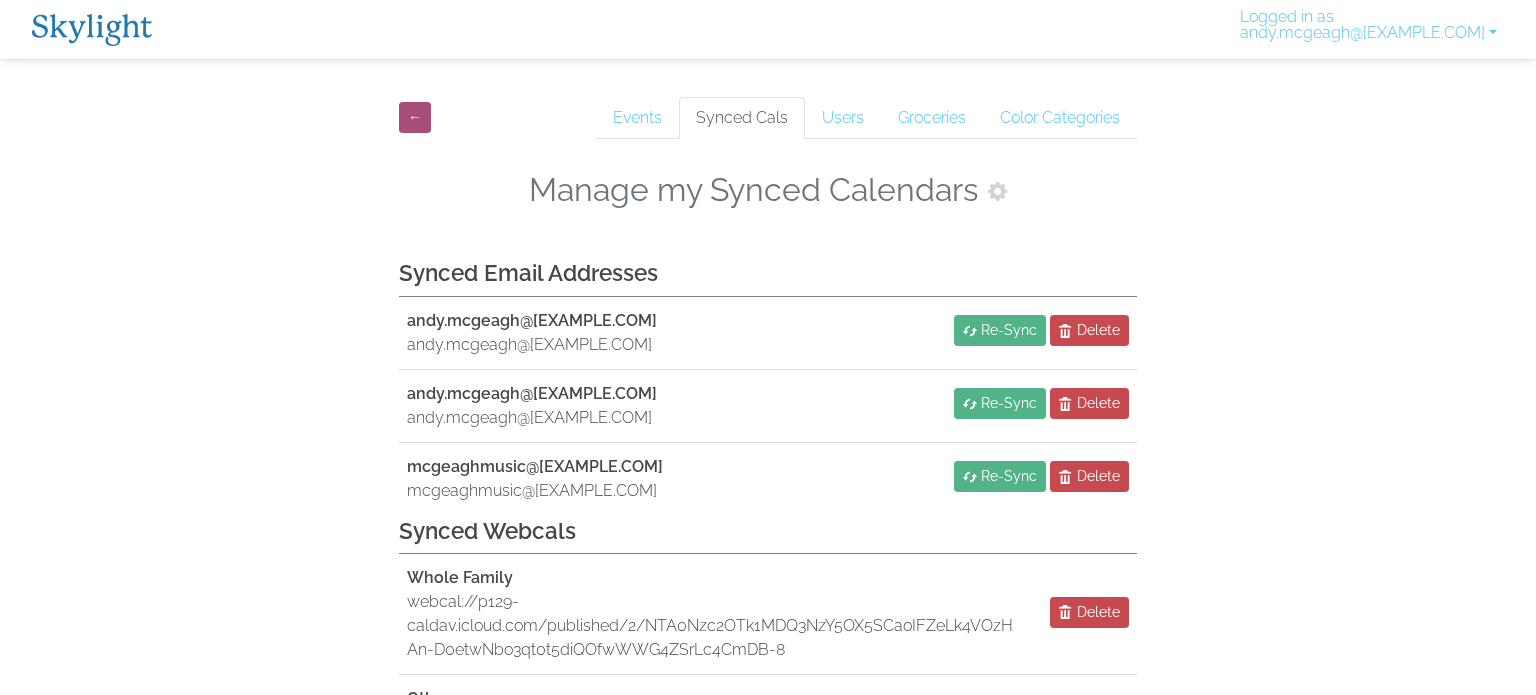 scroll, scrollTop: 0, scrollLeft: 0, axis: both 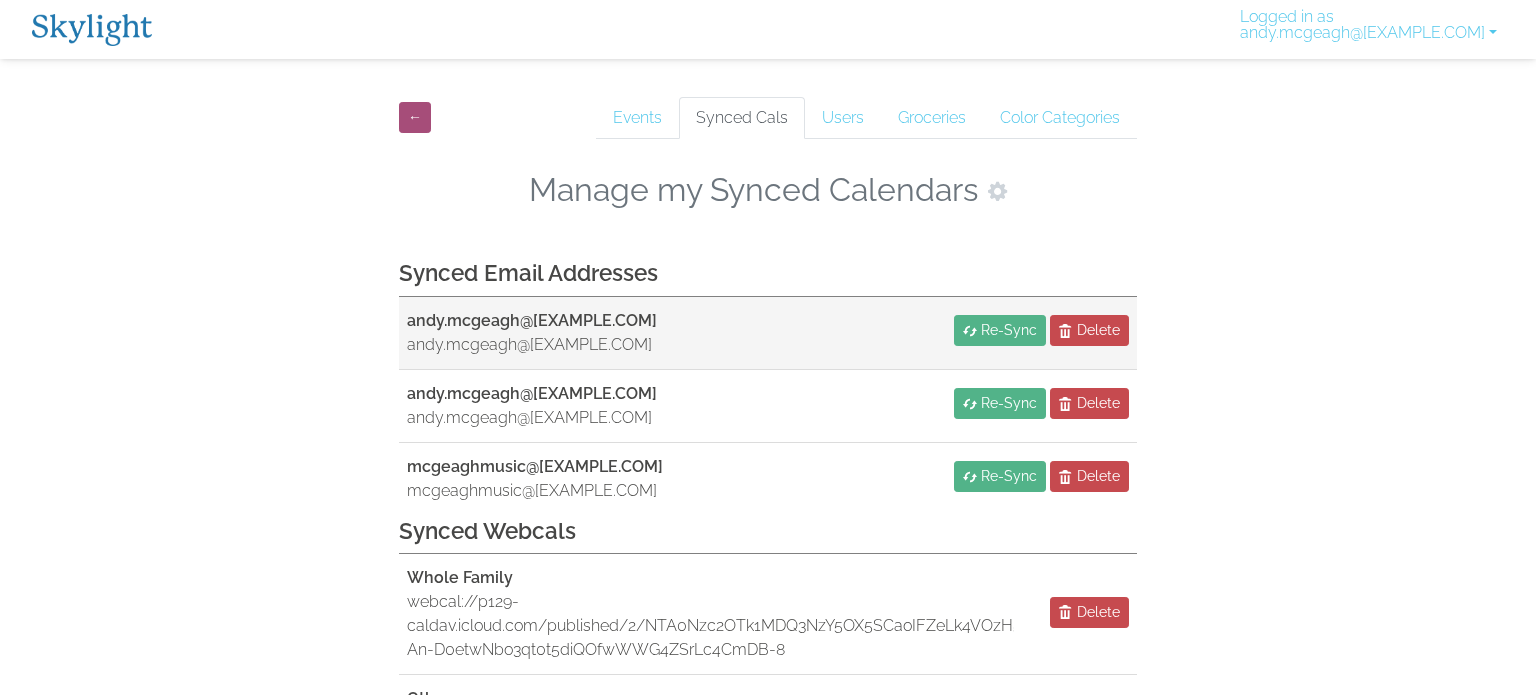 click on "andy.mcgeagh@[EXAMPLE.COM]" at bounding box center (532, 320) 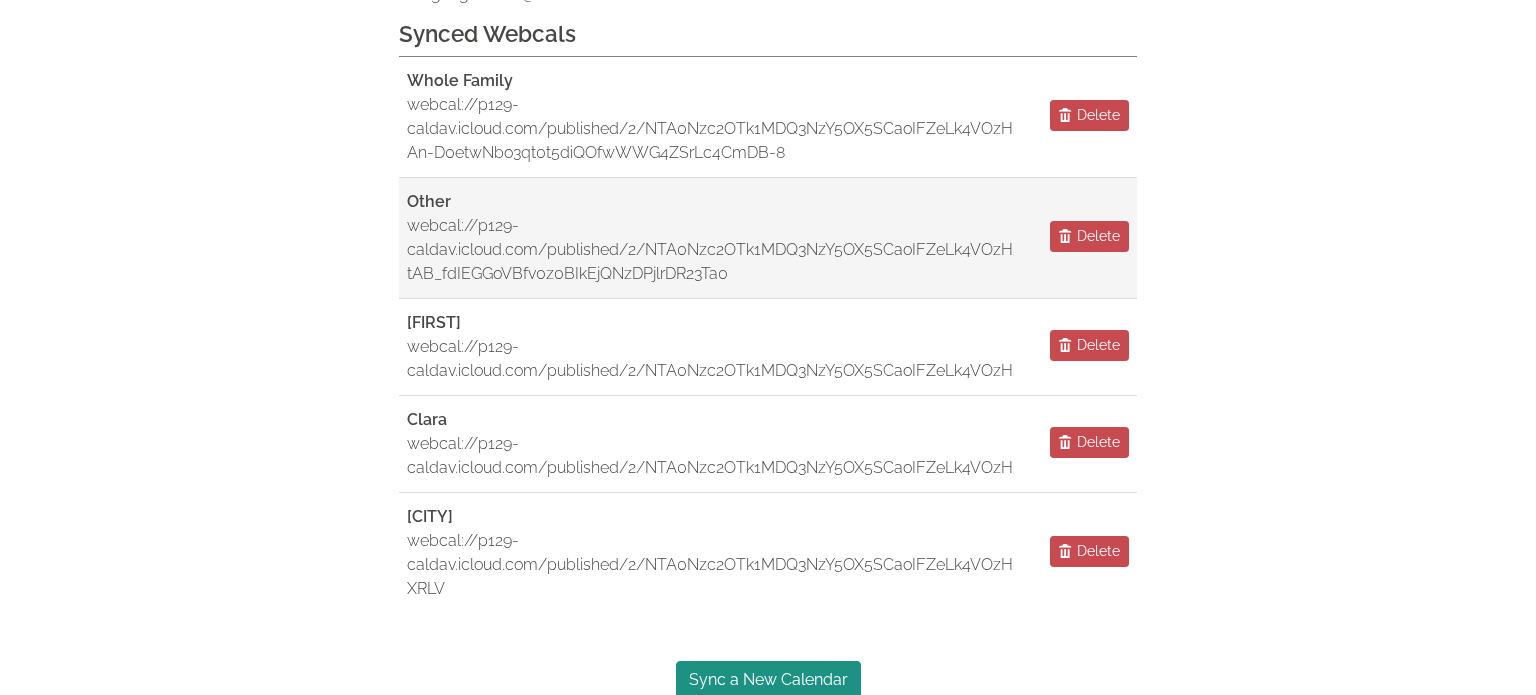scroll, scrollTop: 0, scrollLeft: 0, axis: both 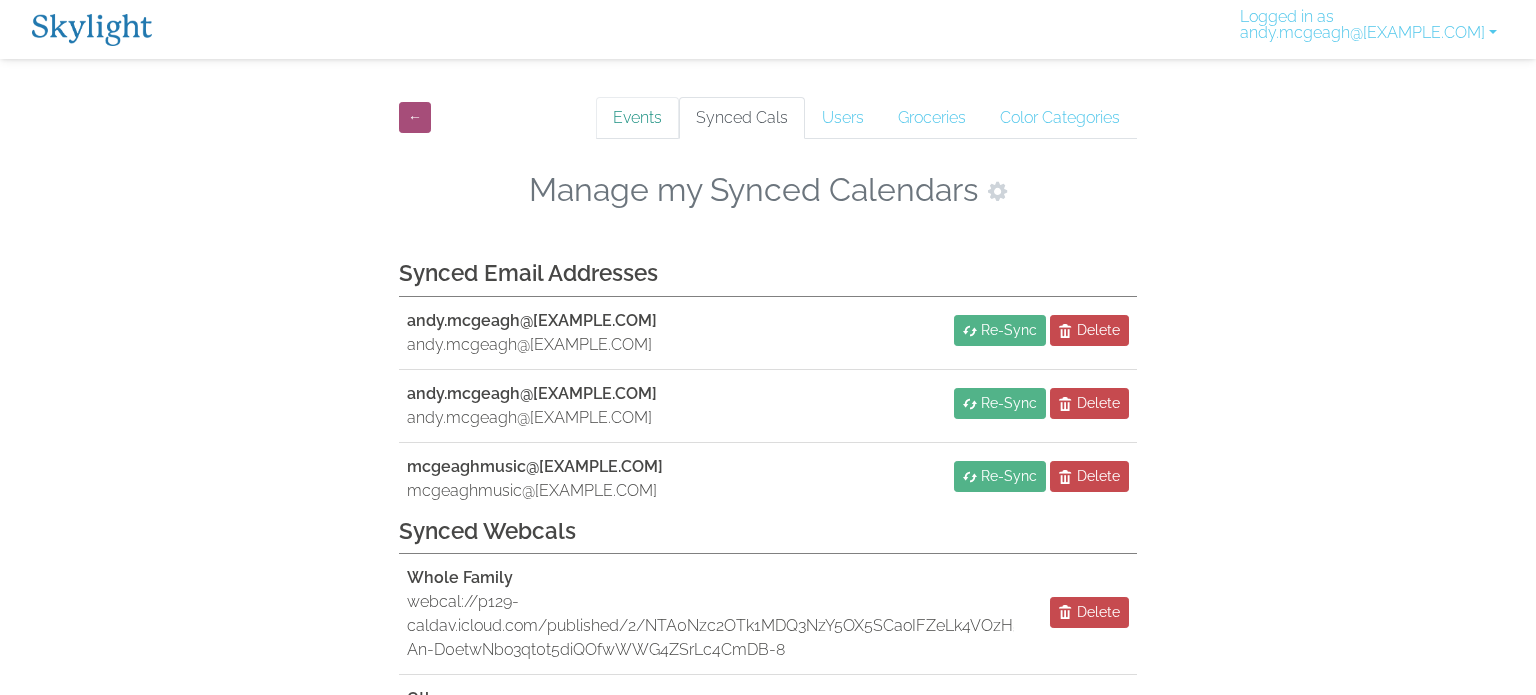 click on "Events" at bounding box center [637, 118] 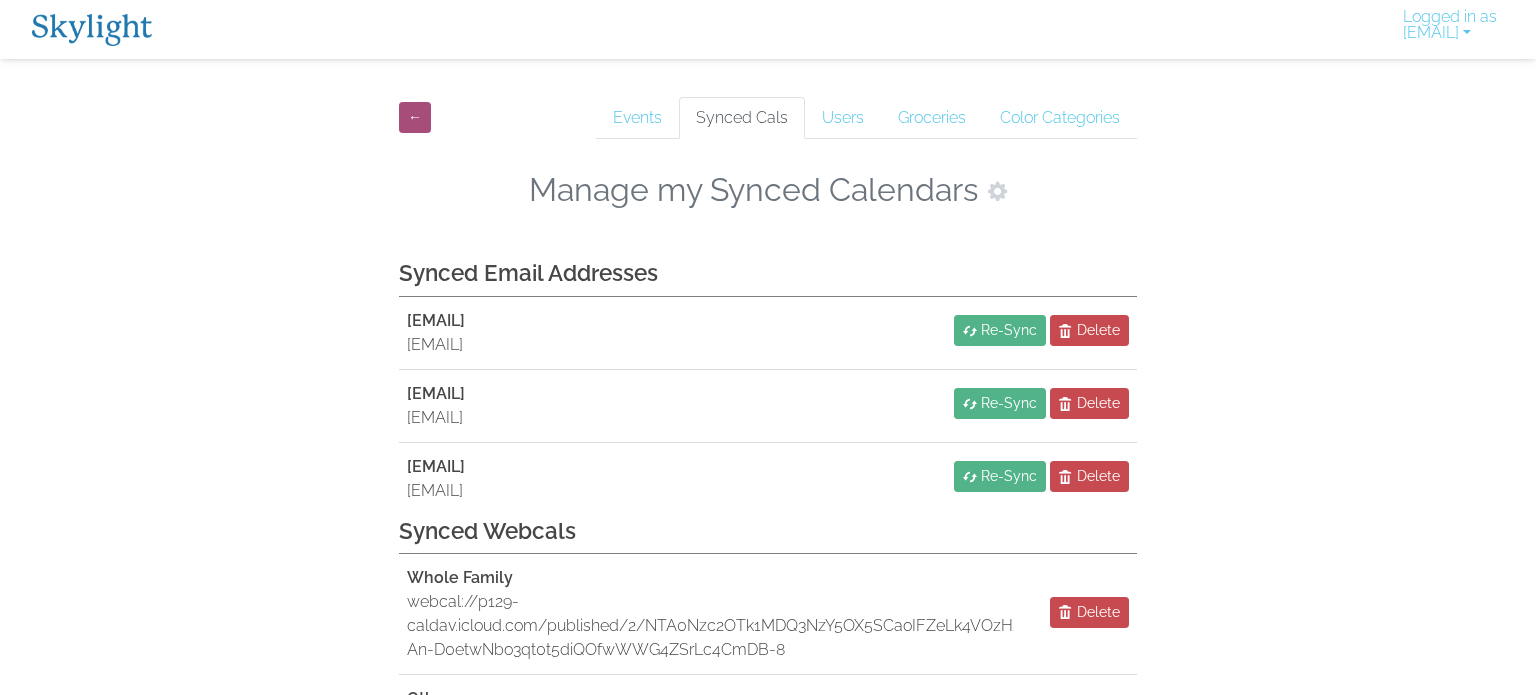 scroll, scrollTop: 0, scrollLeft: 0, axis: both 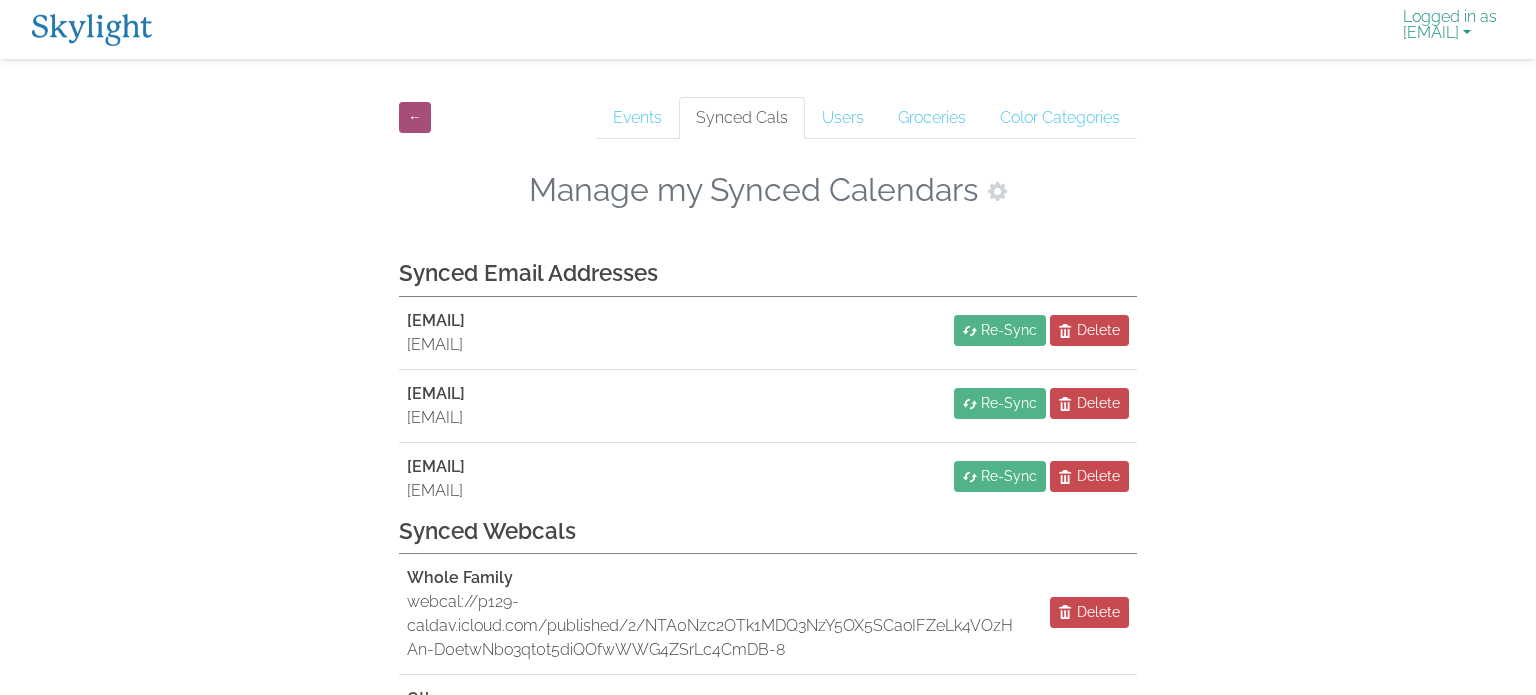 click on "Logged in as andy.mcgeagh@gmail.com" at bounding box center (1450, 29) 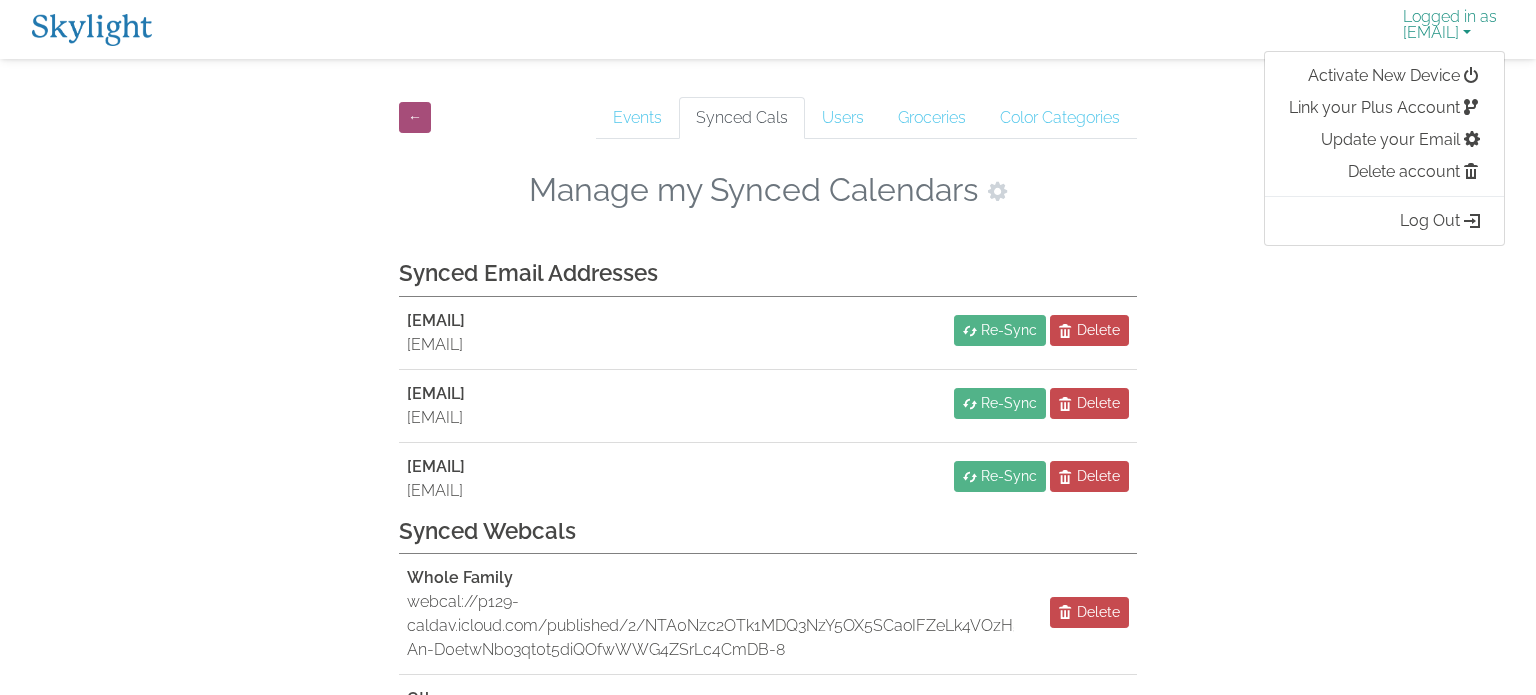 scroll, scrollTop: 0, scrollLeft: 0, axis: both 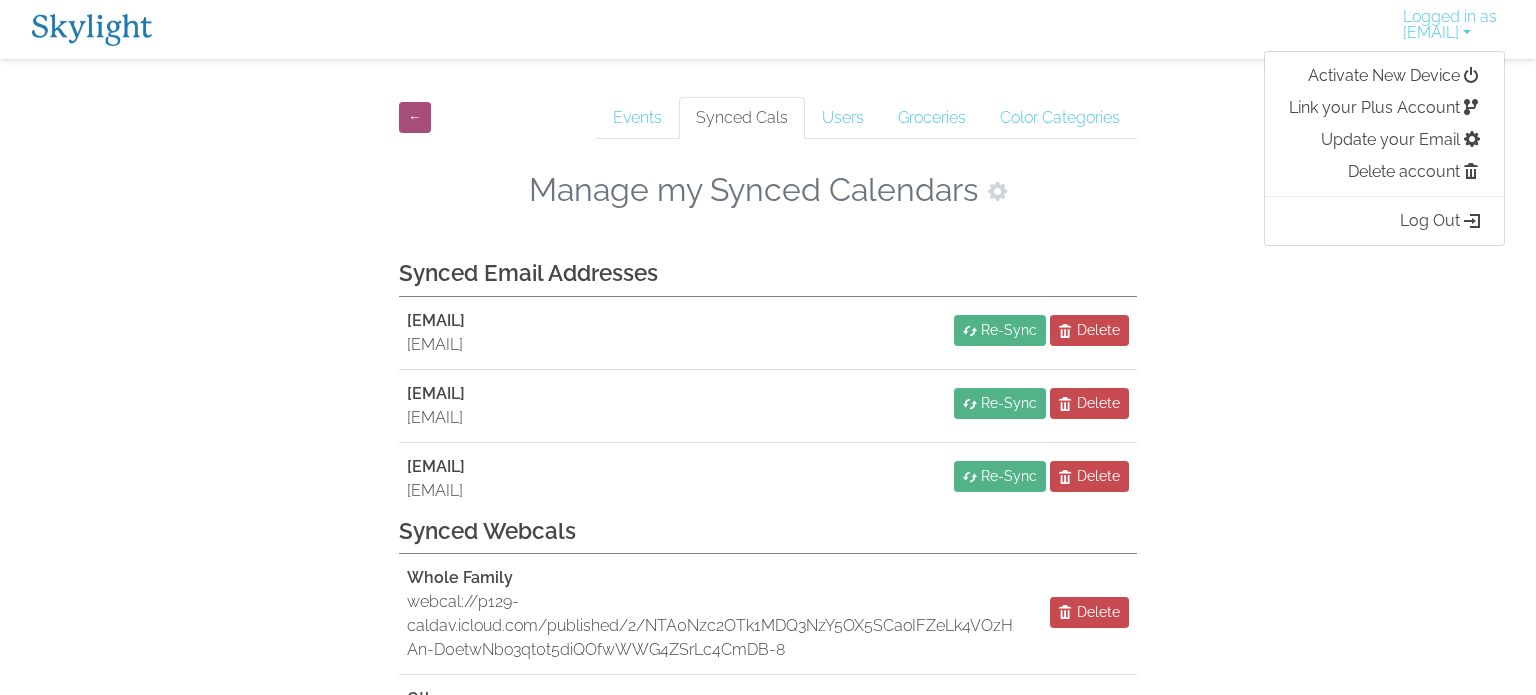 click on "← Events Synced Cals Users Groceries Color Categories Manage my Synced Calendars Synced Email Addresses andy.mcgeagh@westchestercds.org andy.mcgeagh@westchestercds.org  Re-Sync  Delete andy.mcgeagh@gmail.com andy.mcgeagh@gmail.com  Re-Sync  Delete mcgeaghmusic@gmail.com mcgeaghmusic@gmail.com  Re-Sync  Delete Synced Webcals Whole Family webcal://p129-caldav.icloud.com/published/2/NTA0Nzc2OTk1MDQ3NzY5OX5SCaoIFZeLk4VOzH5LgDv4y1qoZm1p5zRJXU7OjRcDfAE-An-D0etwNbo3qt0t5diQOfwWWG4ZSrLc4CmDB-8  Delete Other webcal://p129-caldav.icloud.com/published/2/NTA0Nzc2OTk1MDQ3NzY5OX5SCaoIFZeLk4VOzH5LgDtgBbTfLB4MJWBjpEvi3NtNpZTX-tAB_fdIEGGoVBfv0z0BIkEjQNzDPjlrDR23Ta0  Delete Andy webcal://p129-caldav.icloud.com/published/2/NTA0Nzc2OTk1MDQ3NzY5OX5SCaoIFZeLk4VOzH5LgDtDvGhIxMDmO9_rS39vFqIYSBiZqPlE0KtXF8RXlvjGHryZCMWrfWDi6JIye5NkPPg  Delete Clara webcal://p129-caldav.icloud.com/published/2/NTA0Nzc2OTk1MDQ3NzY5OX5SCaoIFZeLk4VOzH5LgDtsyg7pdpVWnb7hwfuz4s1y  Delete Lenox  Delete Sync a New Calendar" at bounding box center (768, 642) 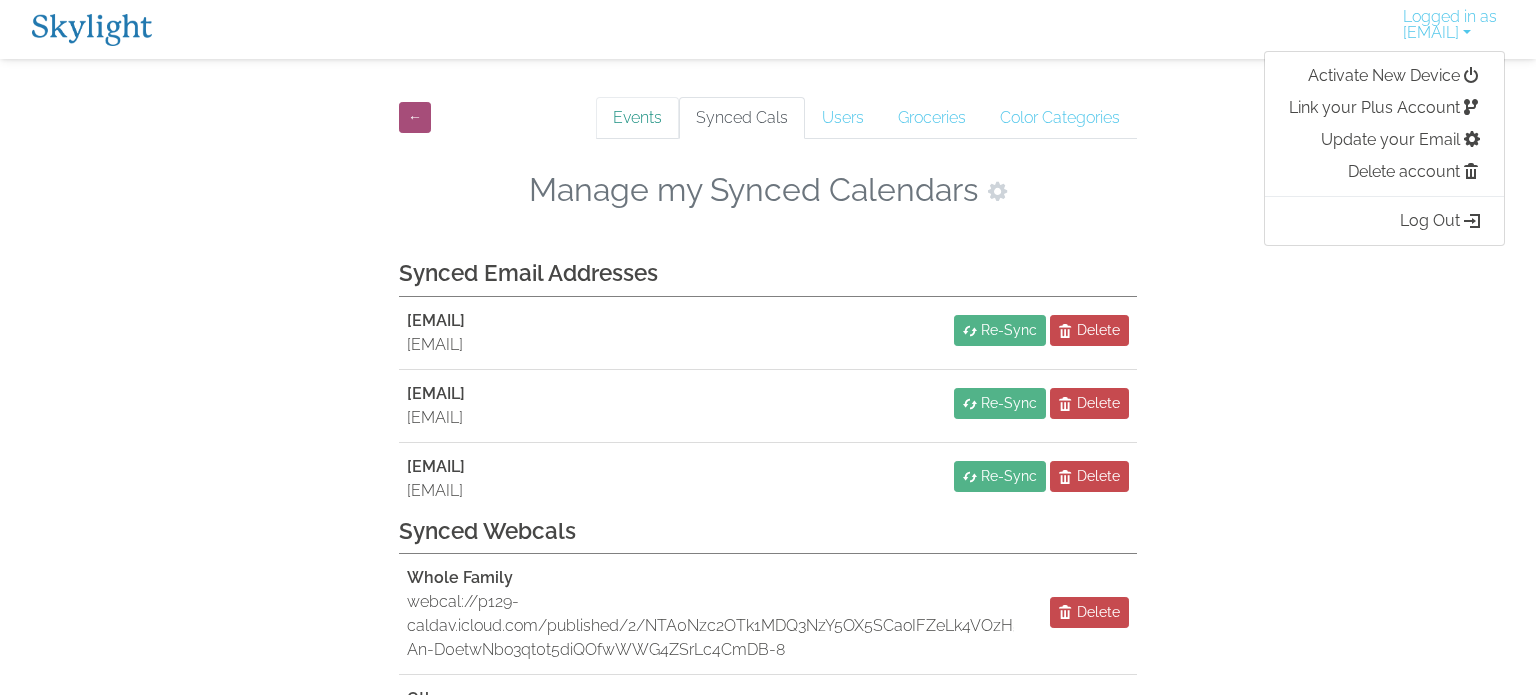 click on "Events" at bounding box center [637, 118] 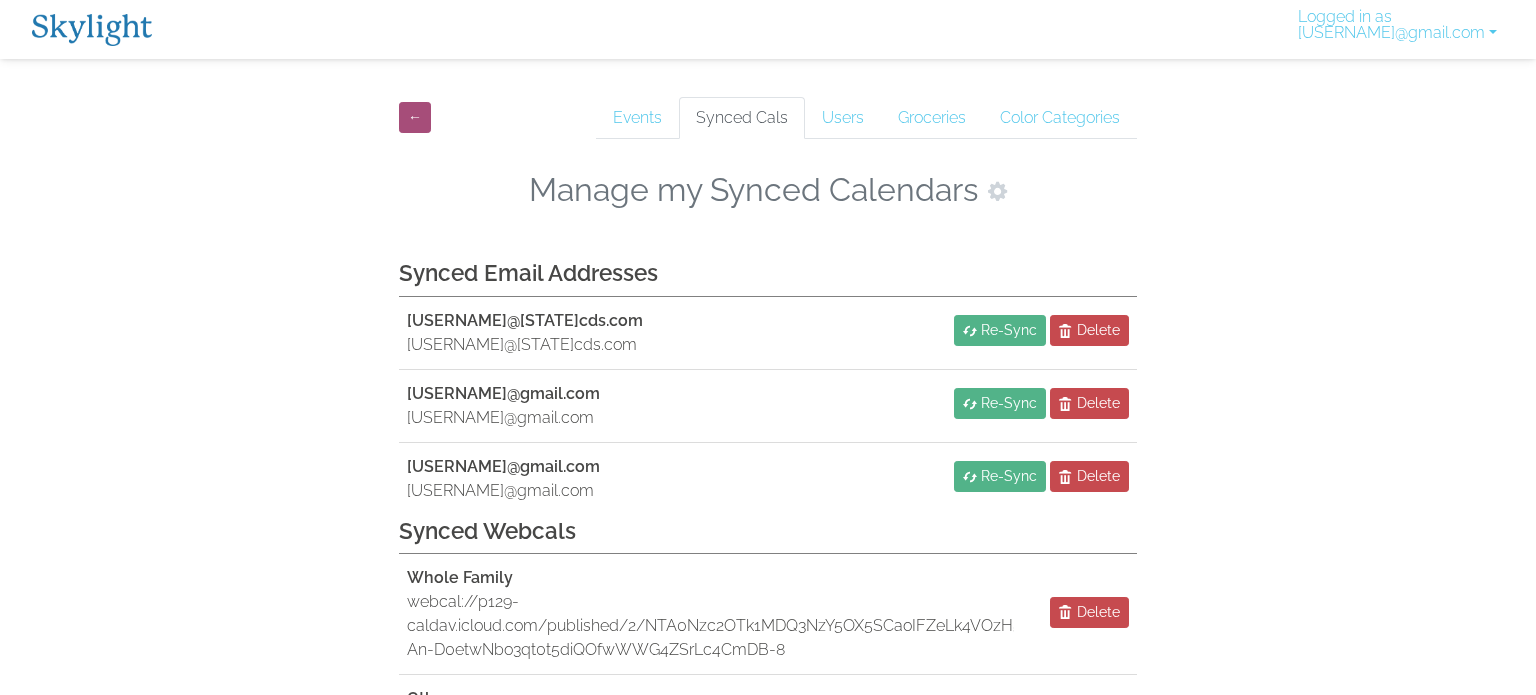 scroll, scrollTop: 0, scrollLeft: 0, axis: both 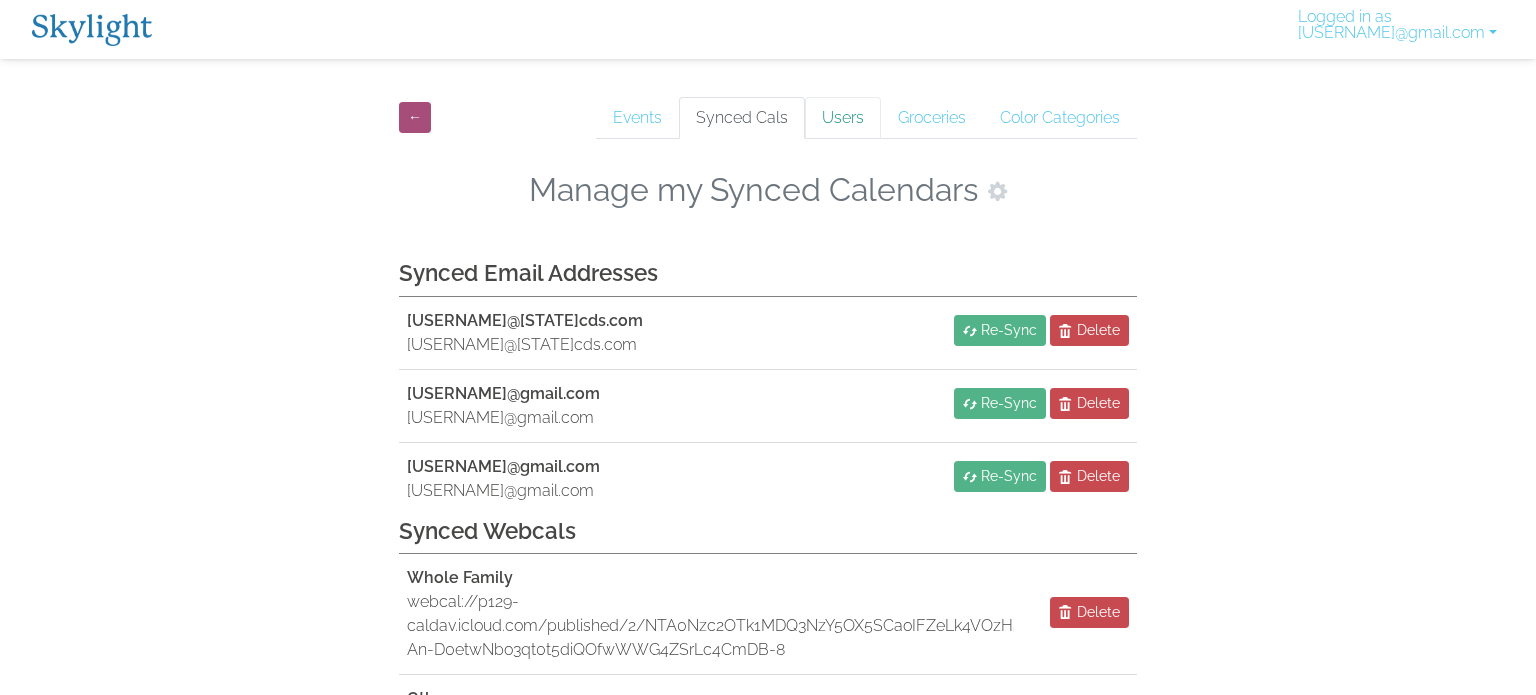 click on "Users" at bounding box center [843, 118] 